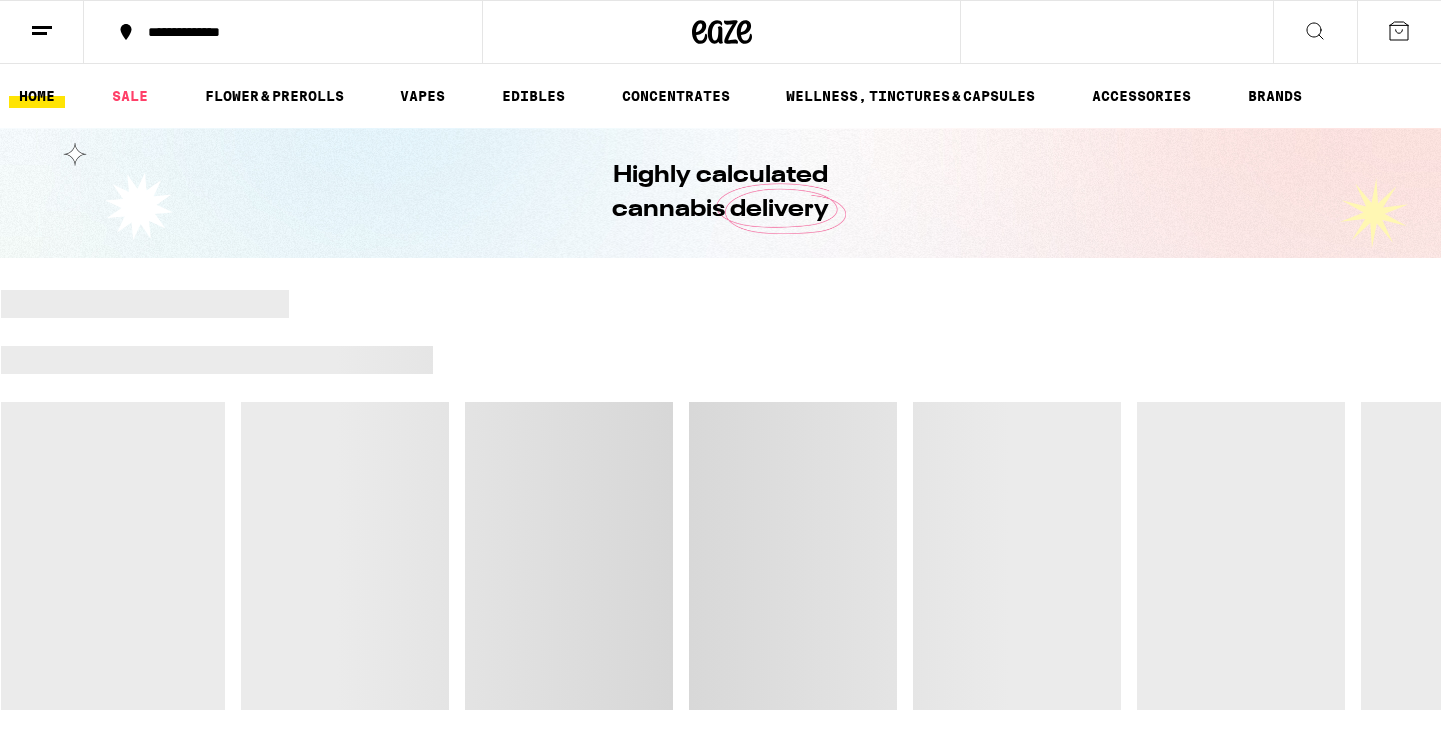 scroll, scrollTop: 0, scrollLeft: 0, axis: both 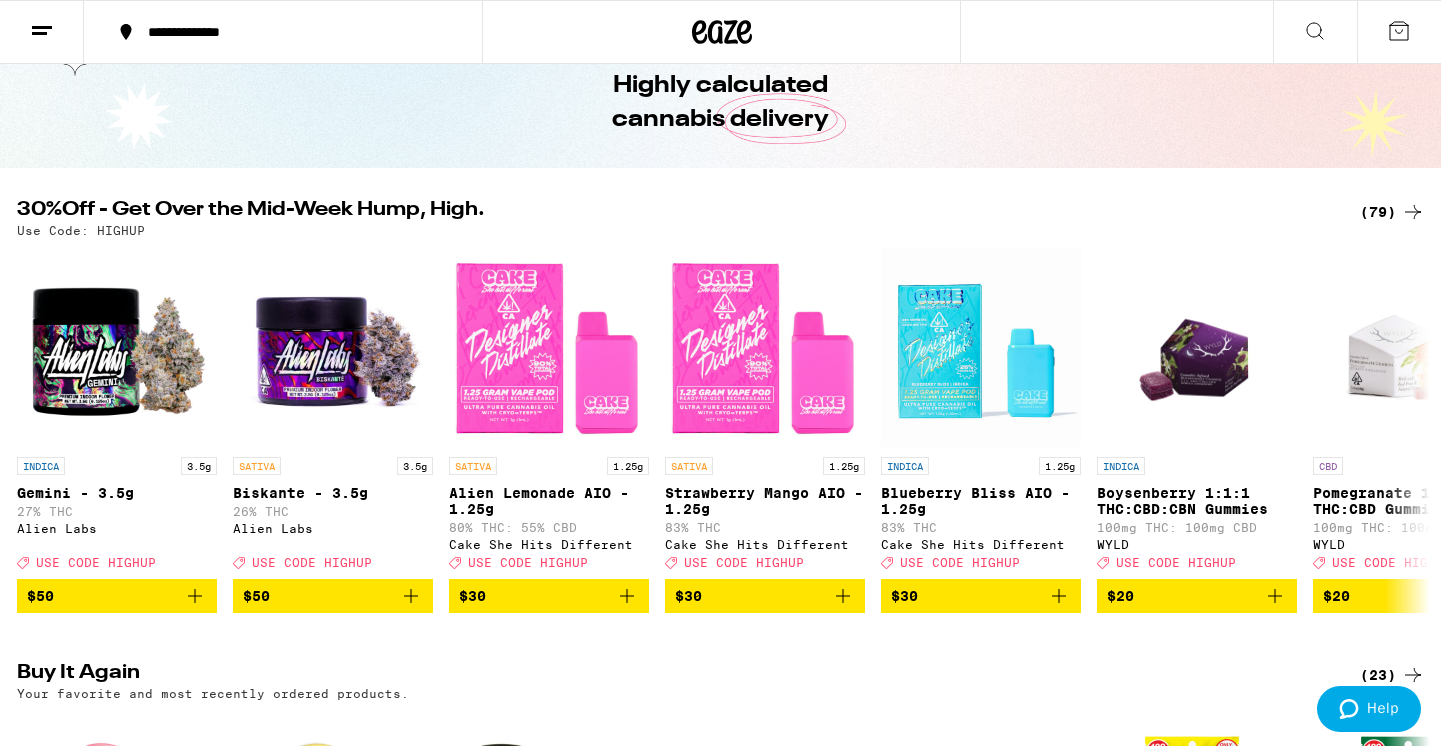 click 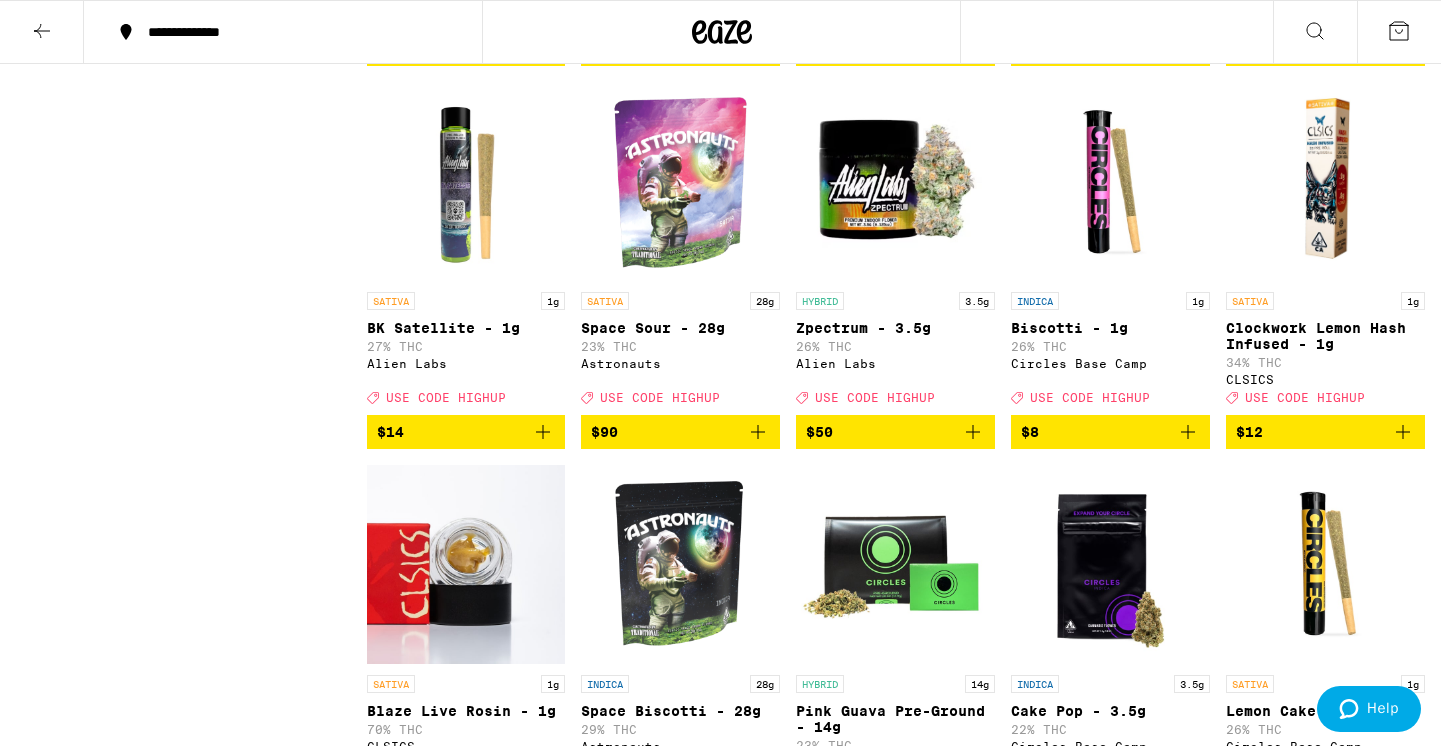 scroll, scrollTop: 5153, scrollLeft: 0, axis: vertical 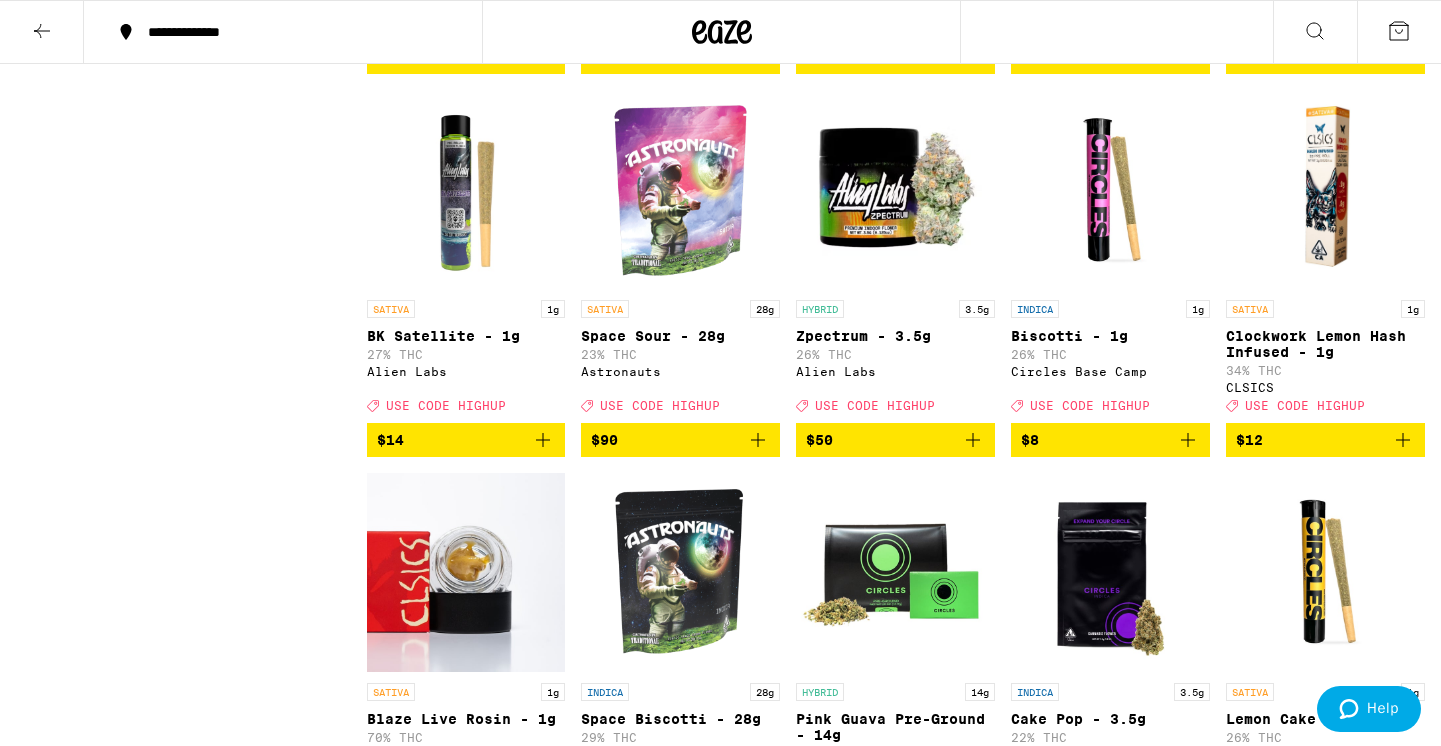 click 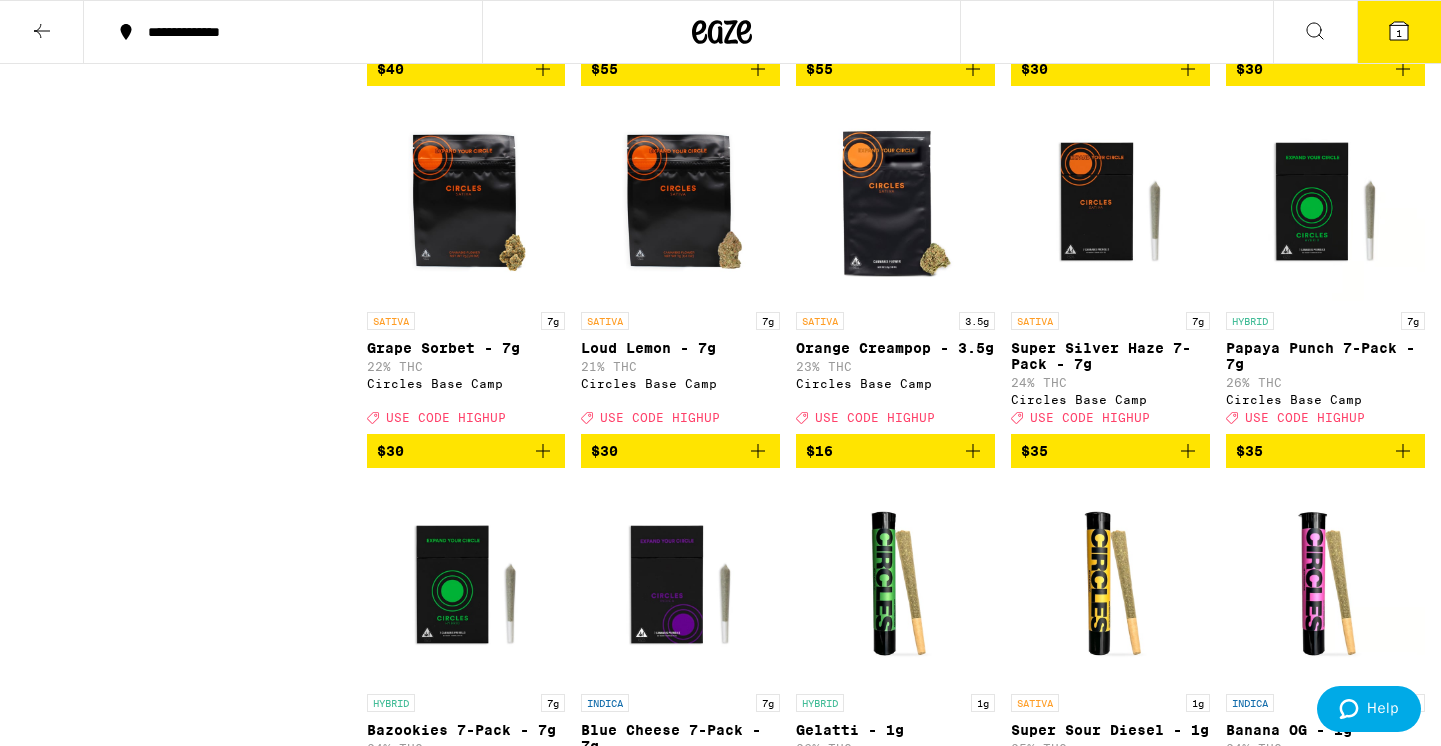 scroll, scrollTop: 2844, scrollLeft: 0, axis: vertical 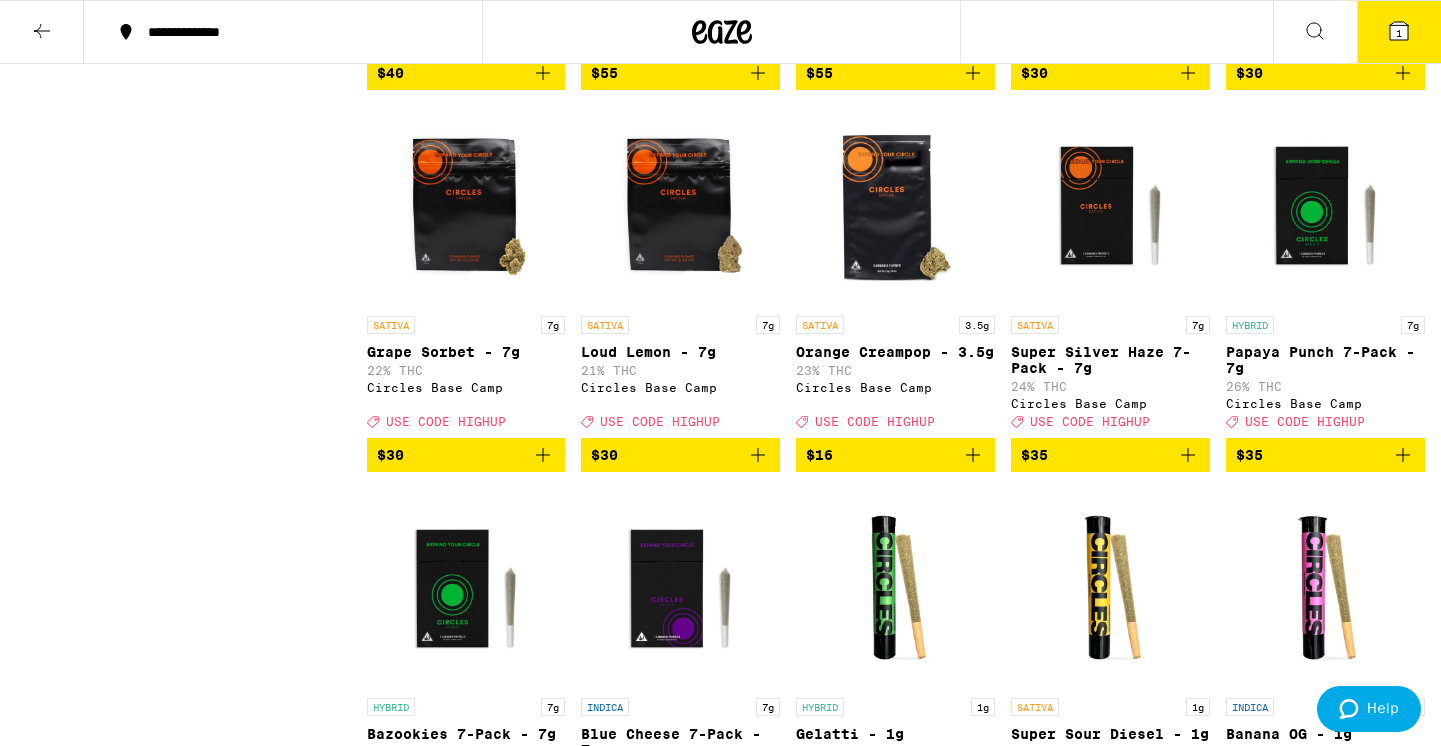 click 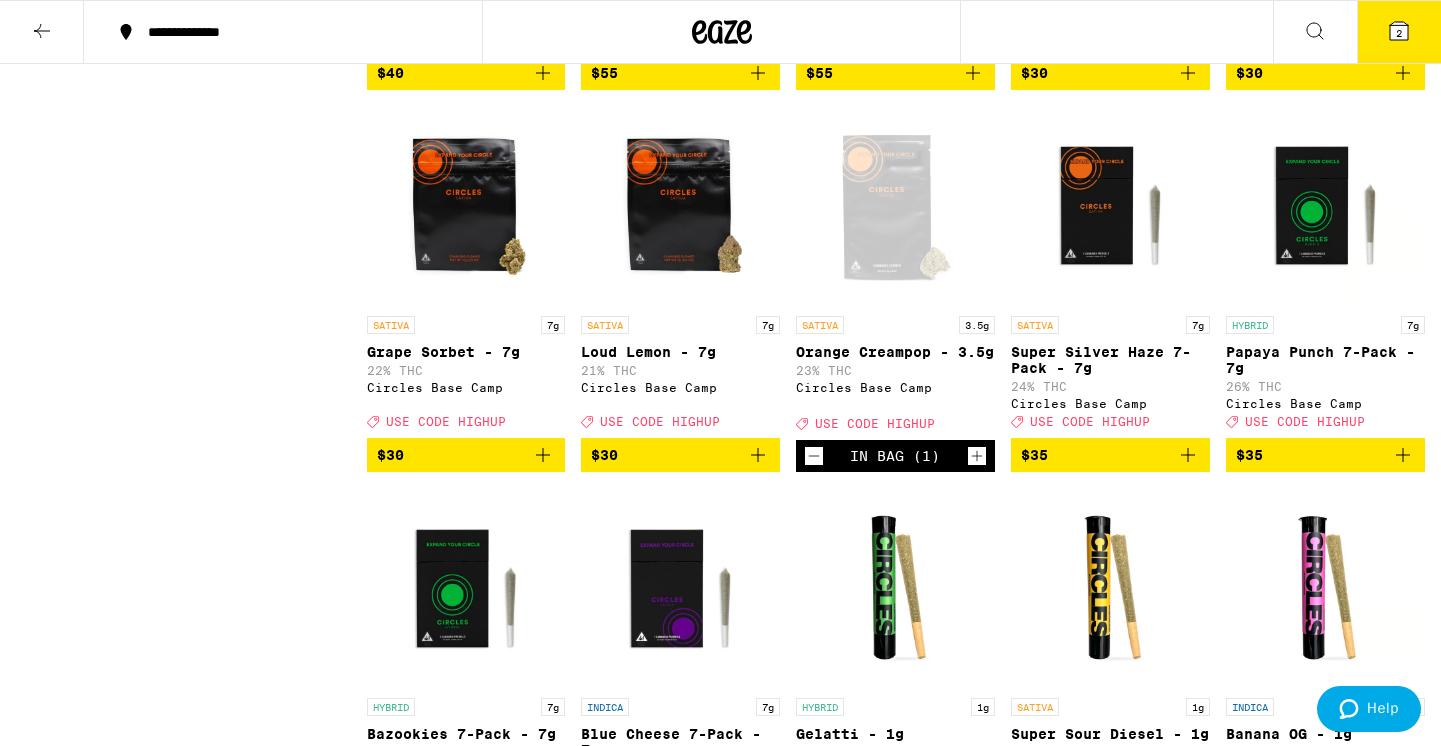 click 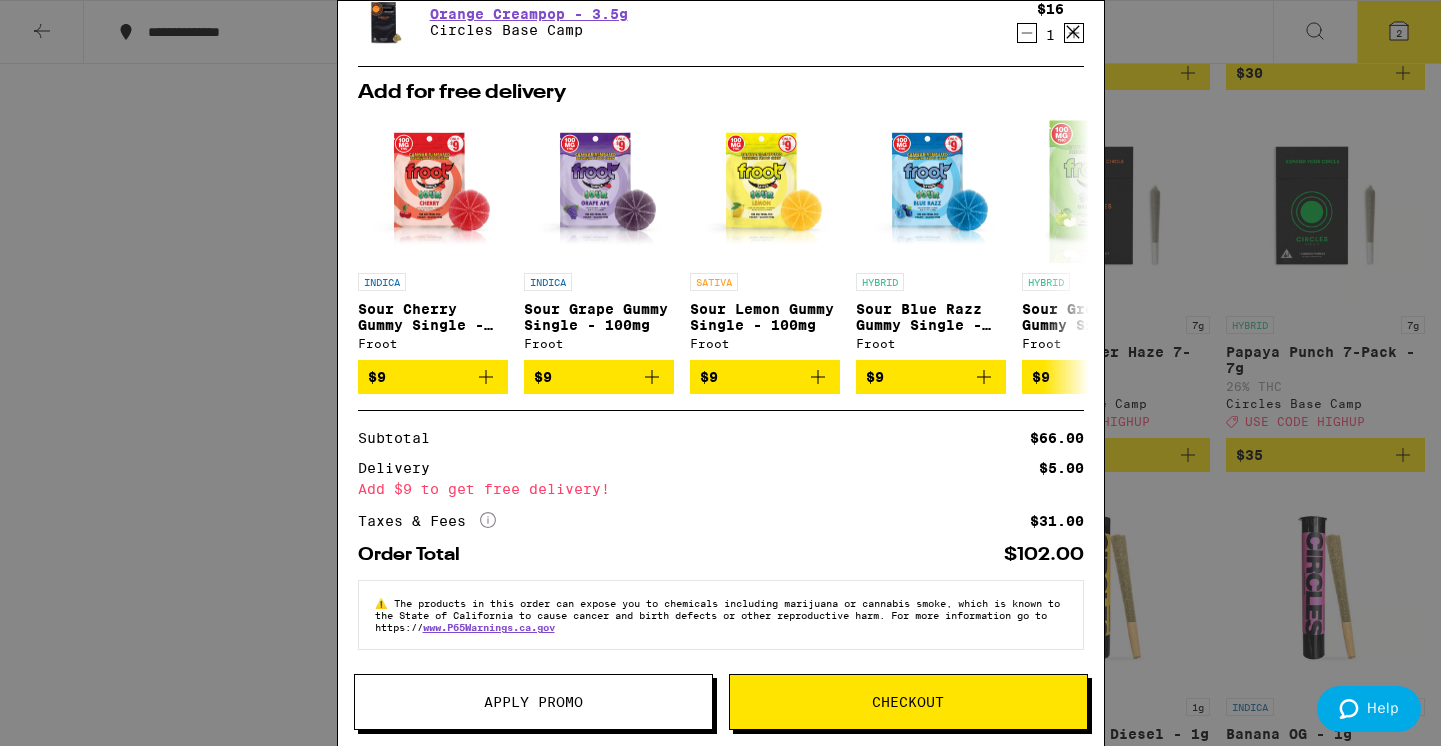 scroll, scrollTop: 153, scrollLeft: 0, axis: vertical 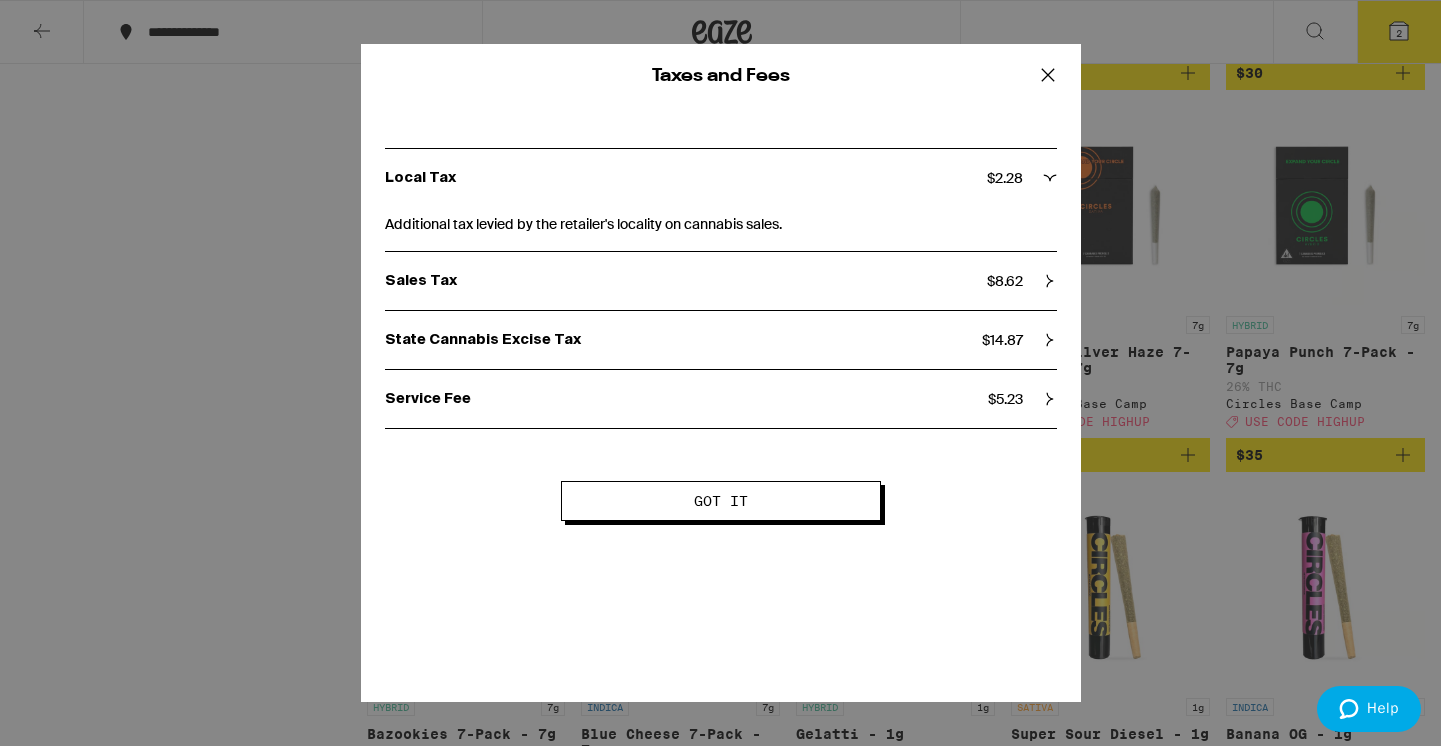 click 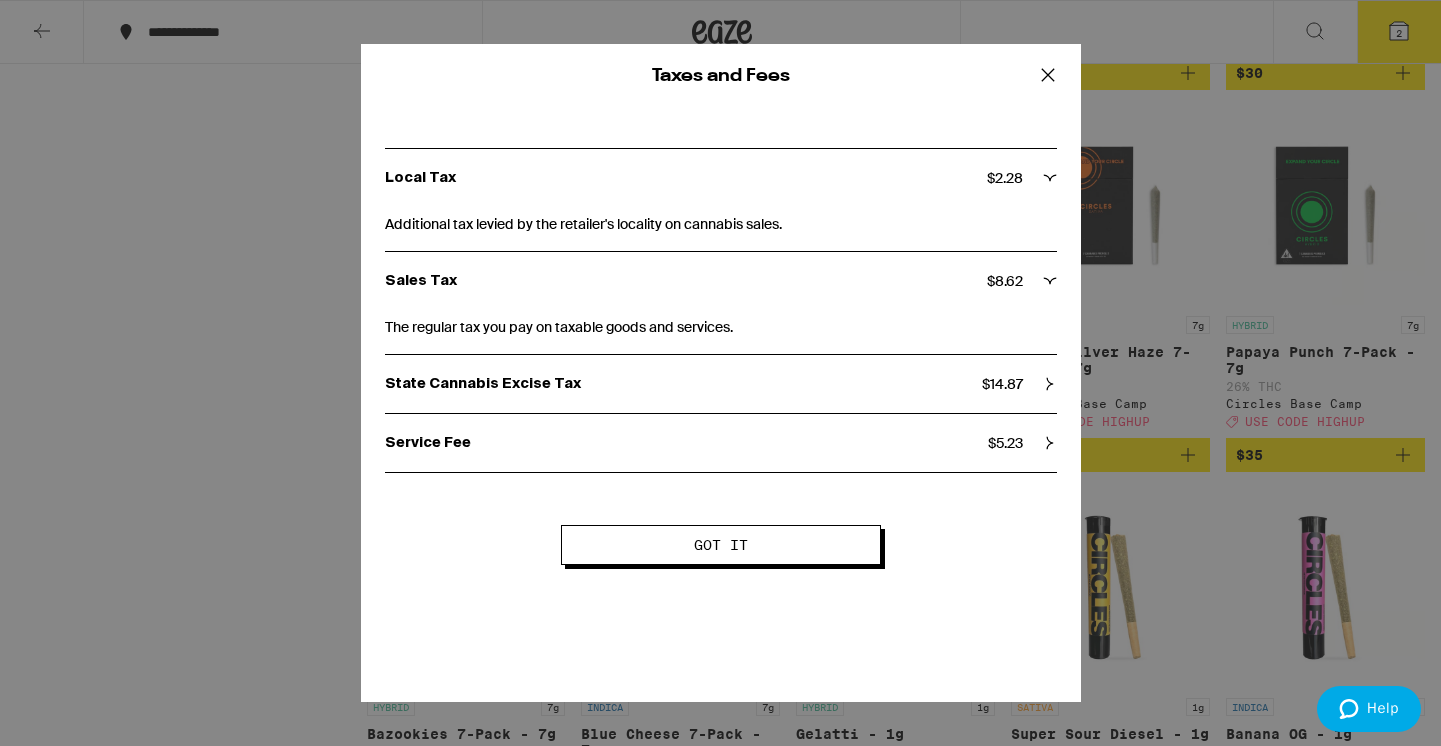 click 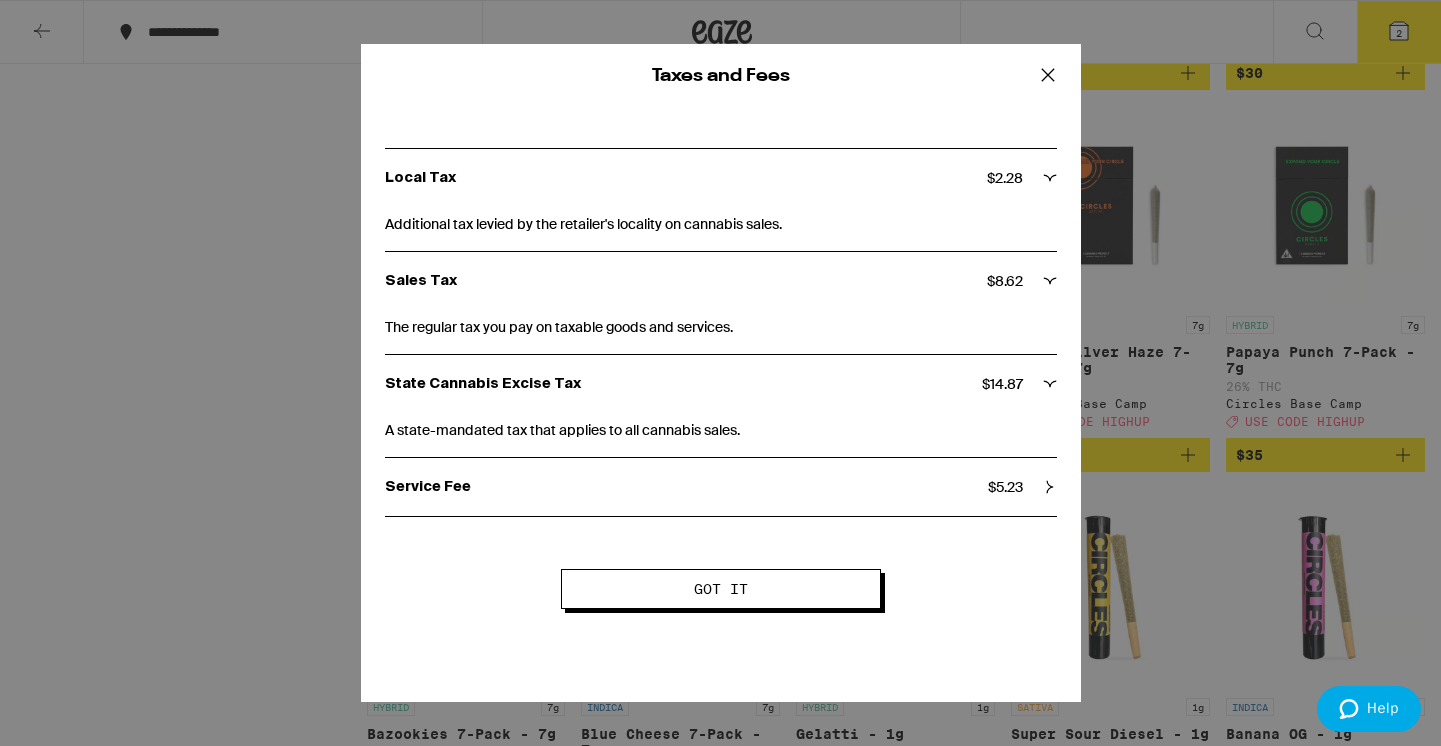 click 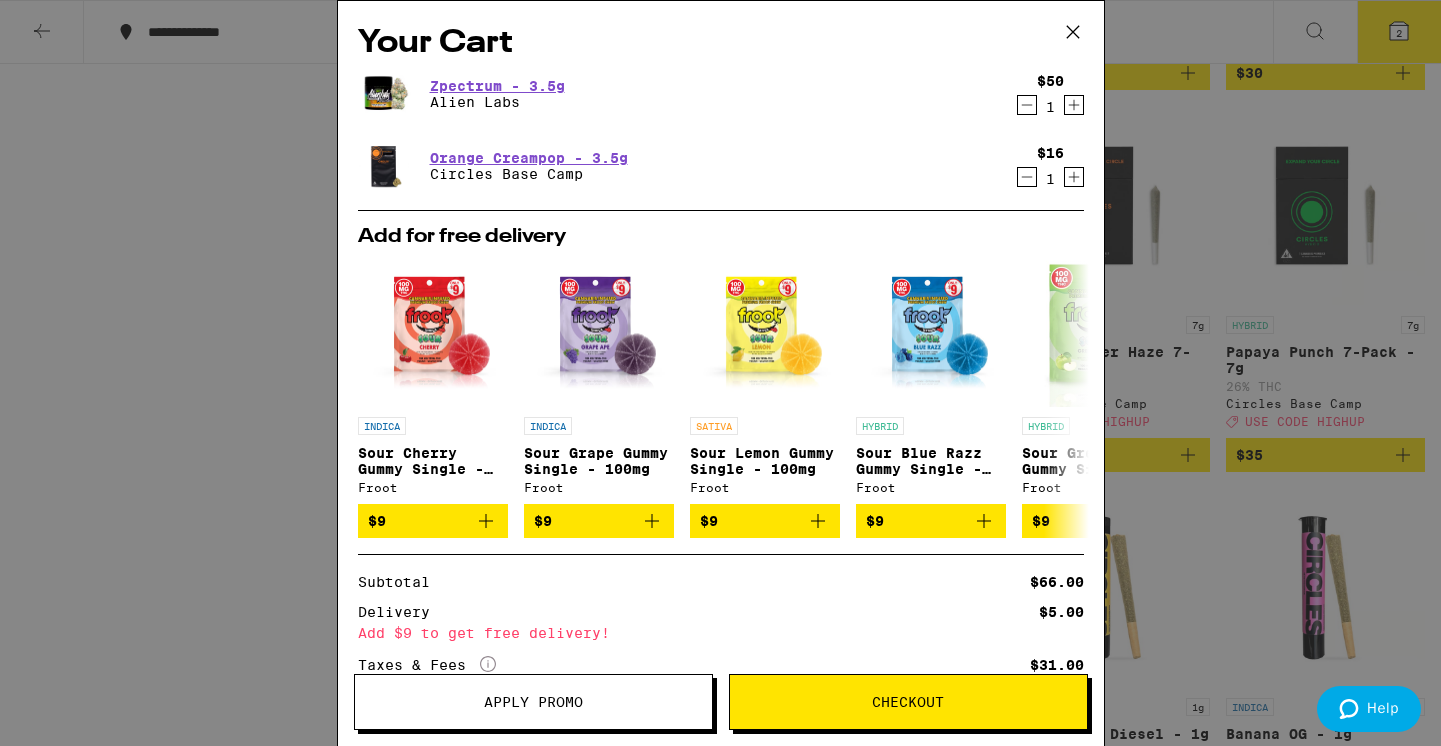 click 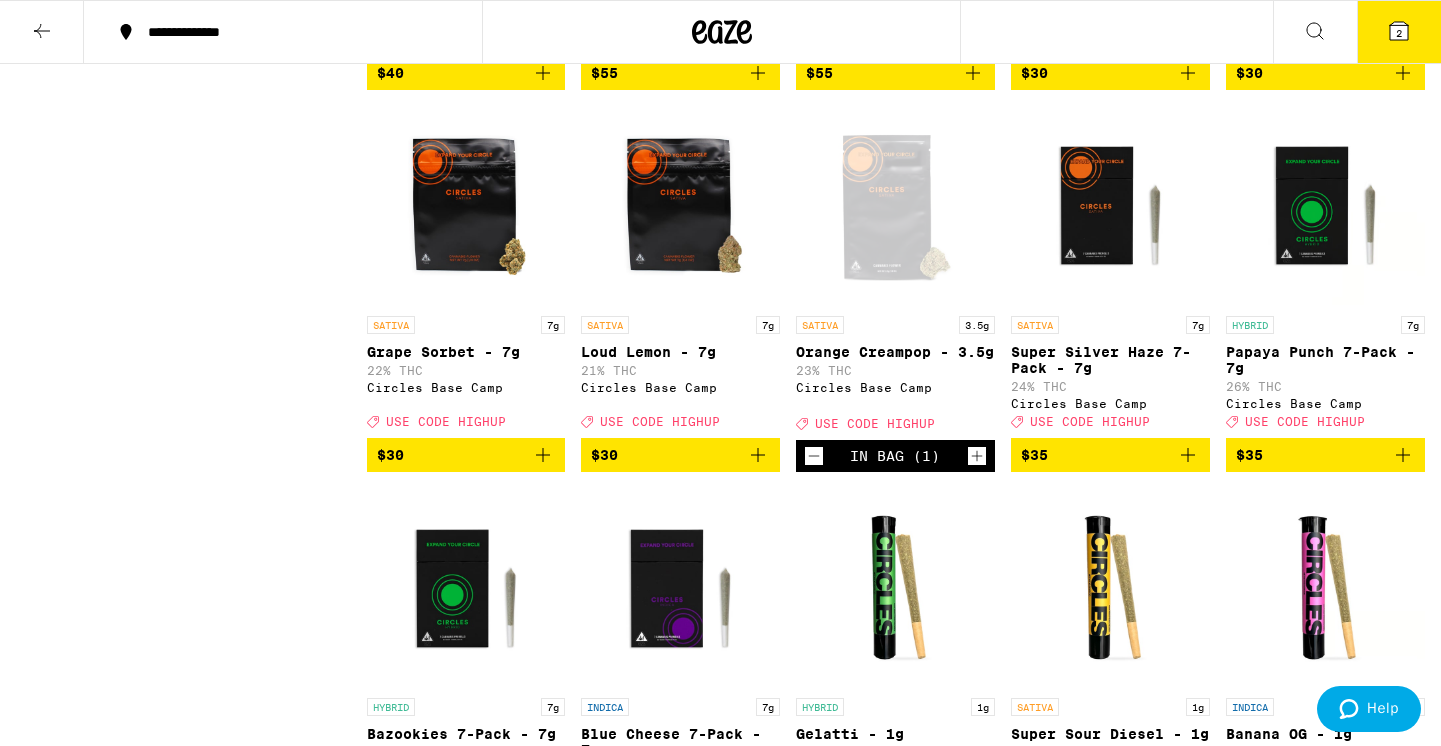 click on "2" at bounding box center [1399, 32] 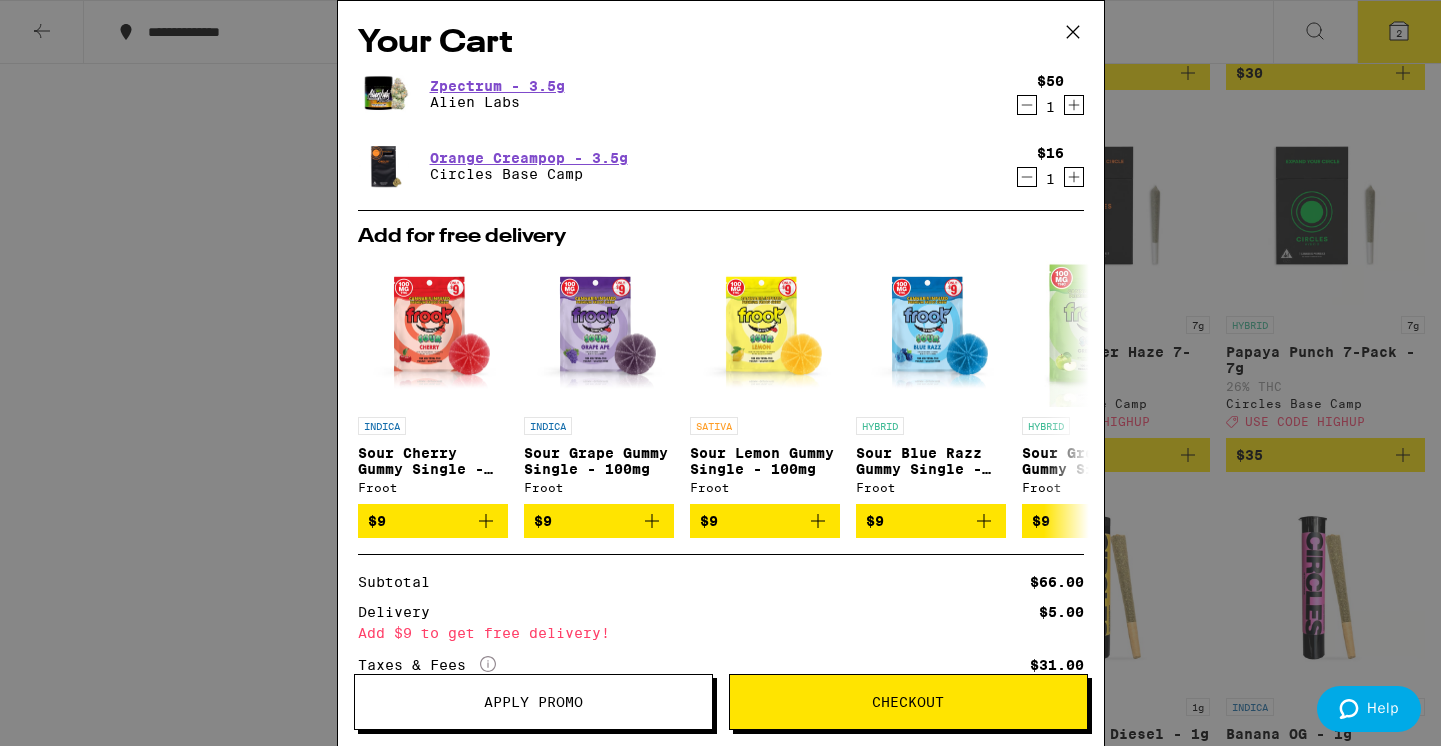 click on "Apply Promo" at bounding box center (533, 702) 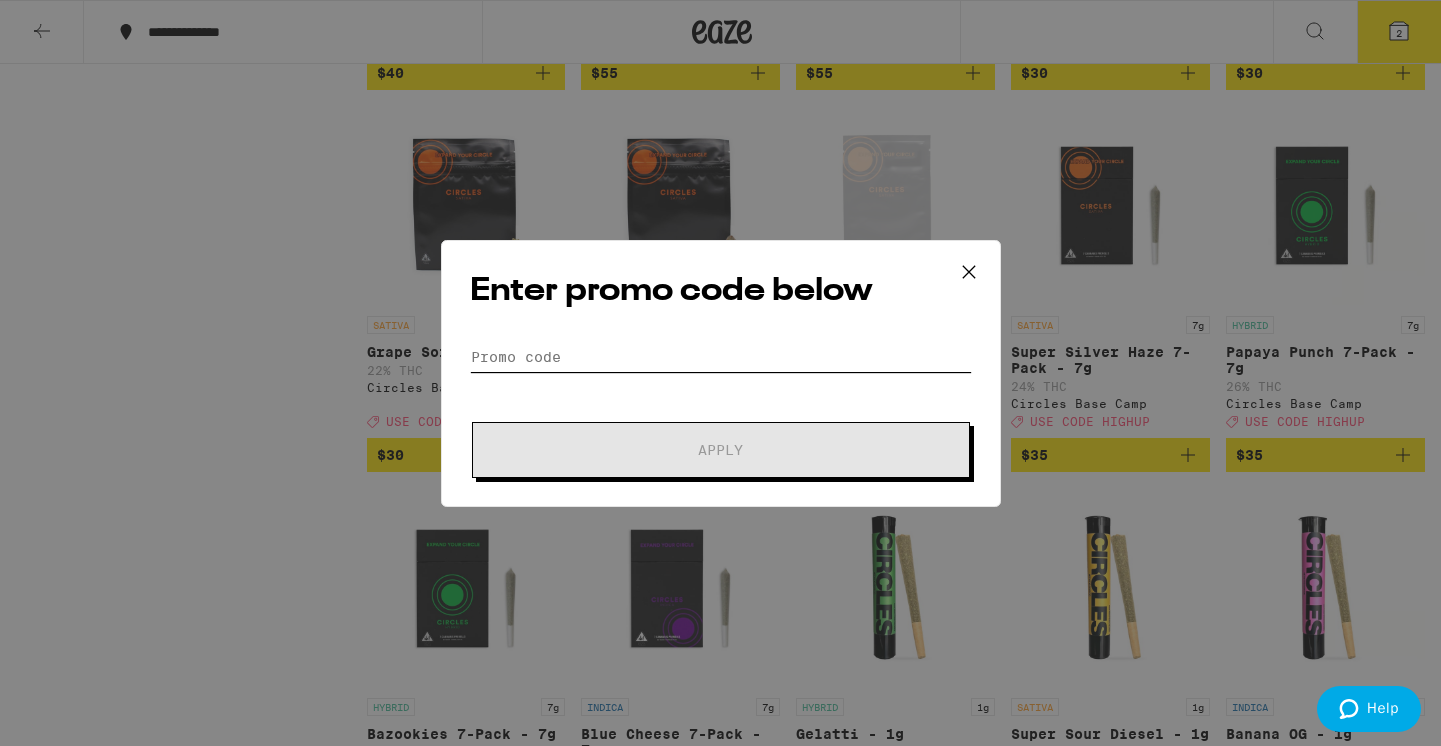 click on "Promo Code" at bounding box center (721, 357) 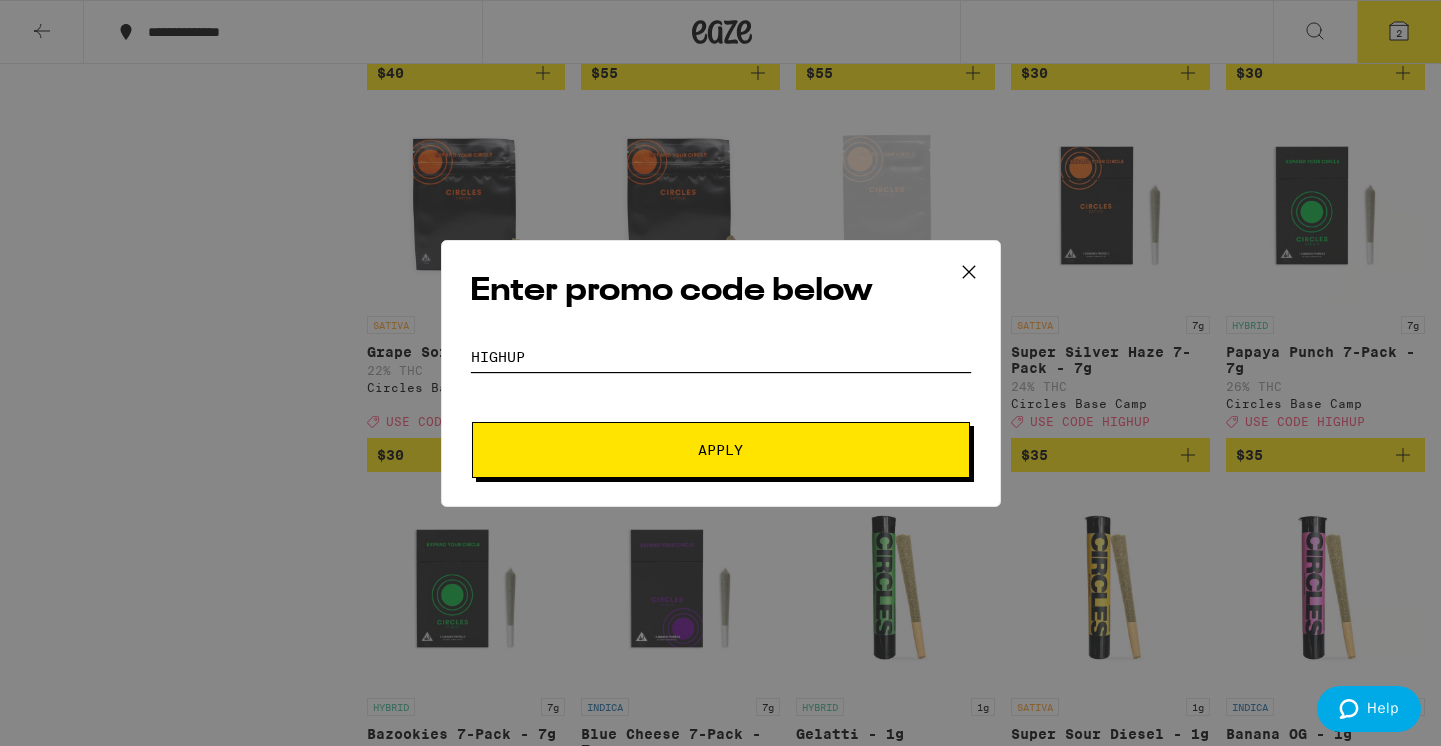 type on "highup" 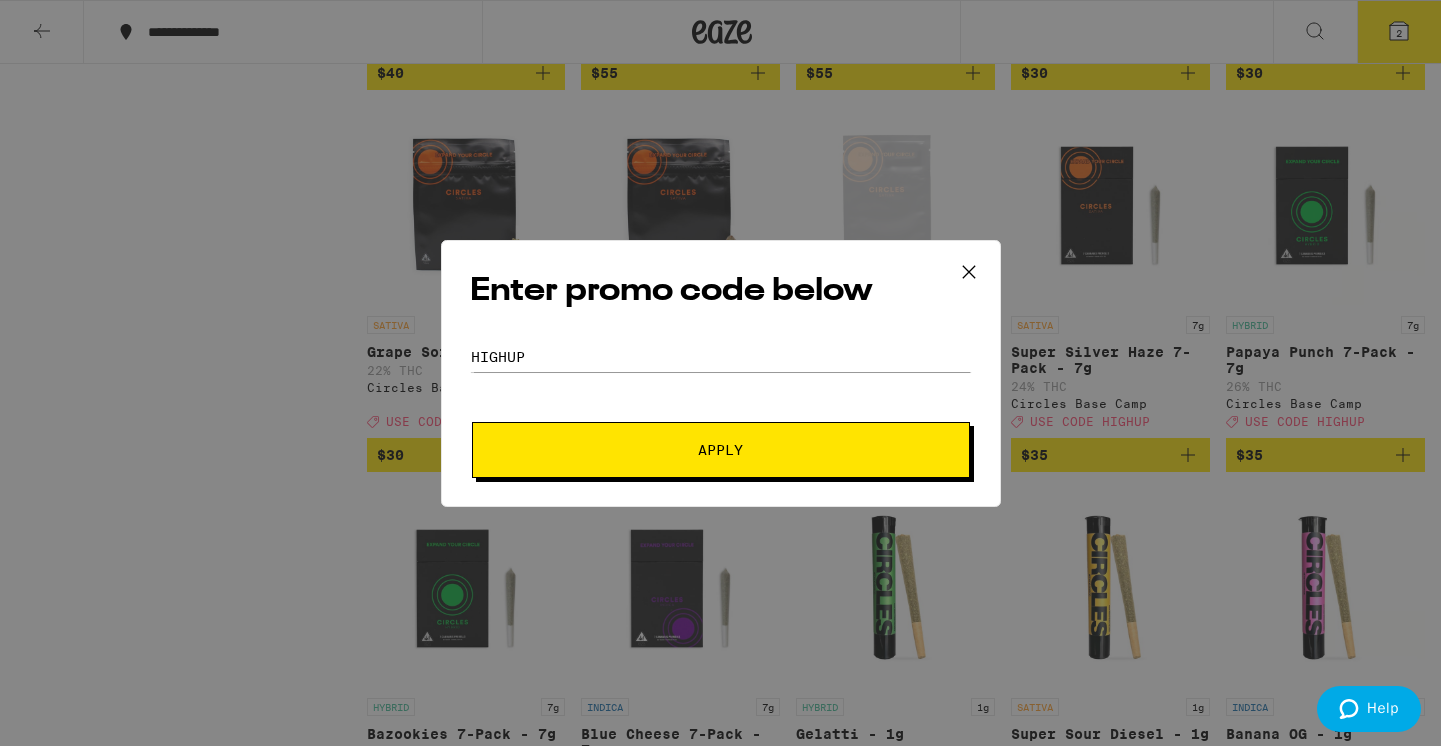 click on "Apply" at bounding box center [721, 450] 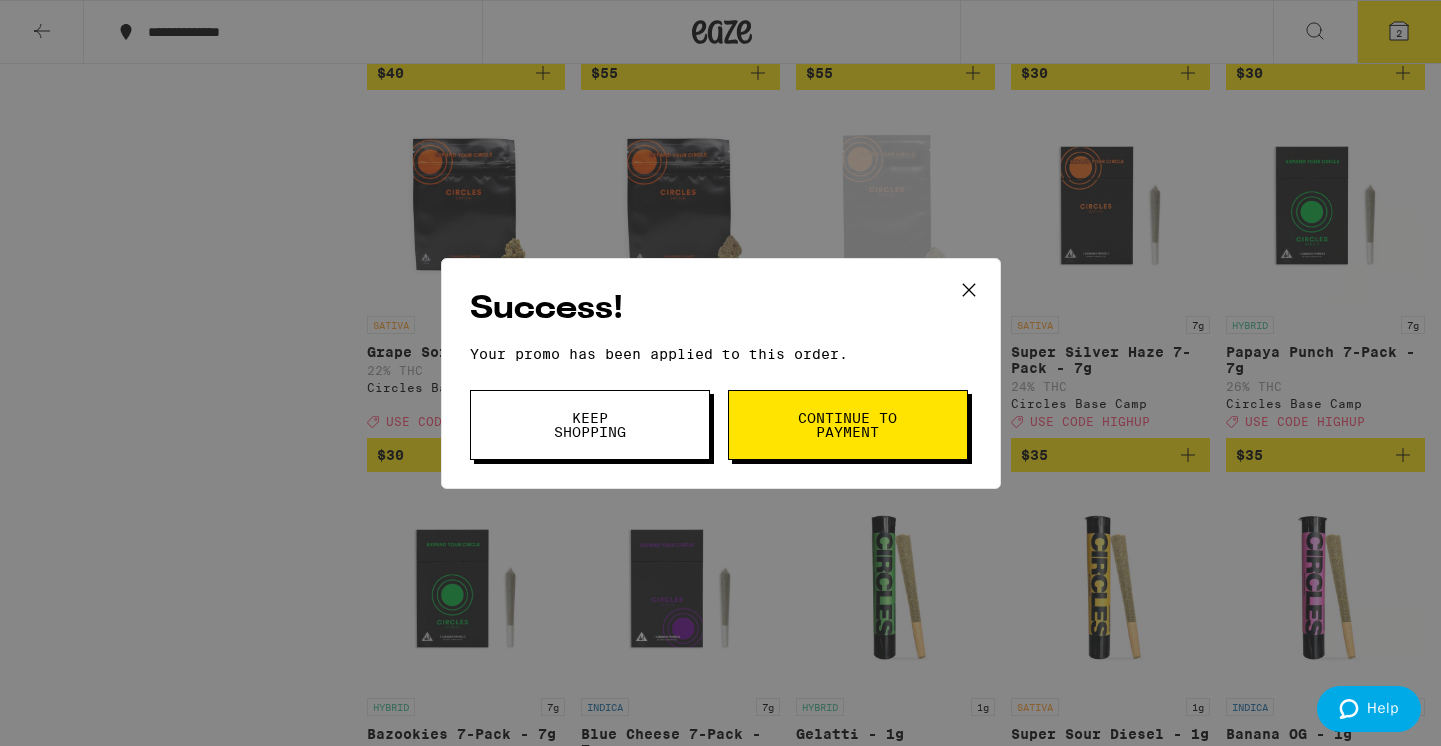 click on "Continue to payment" at bounding box center [848, 425] 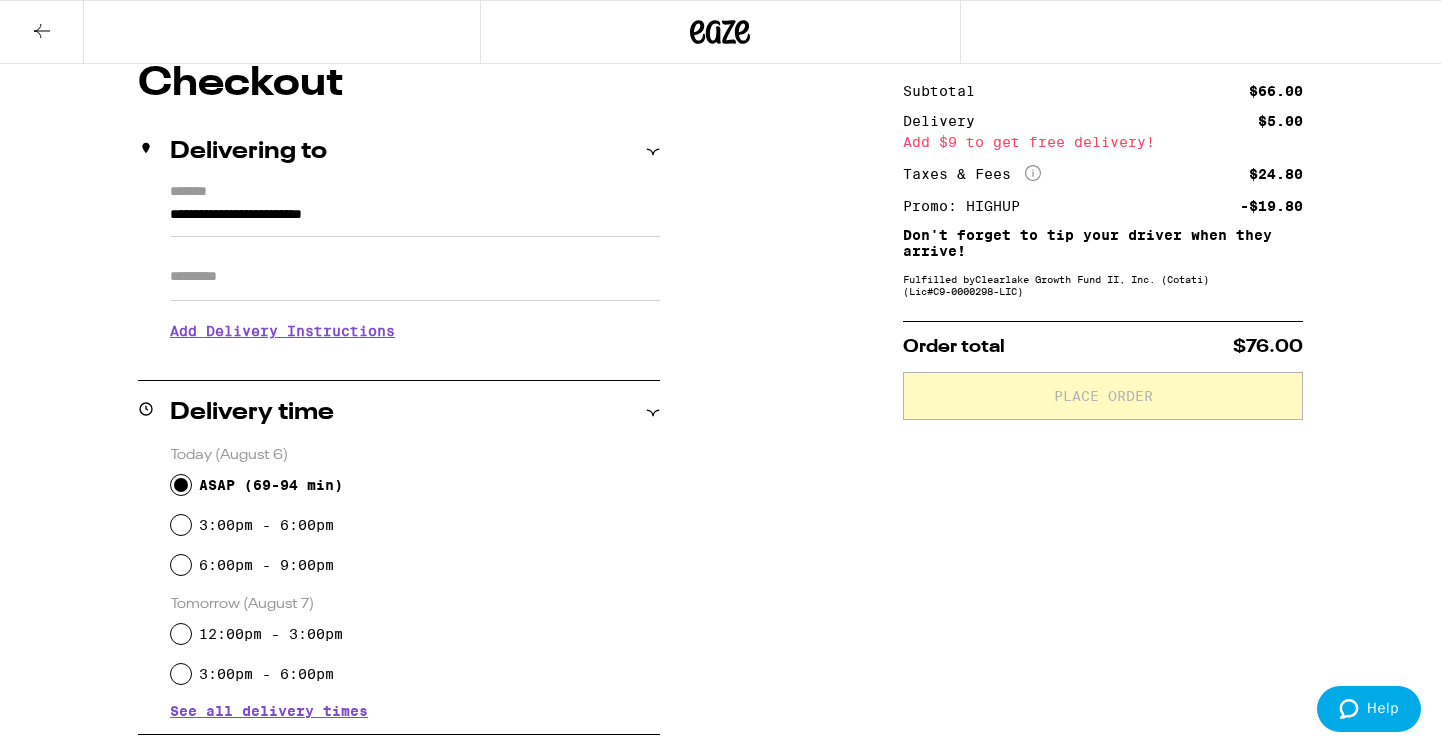 scroll, scrollTop: 185, scrollLeft: 0, axis: vertical 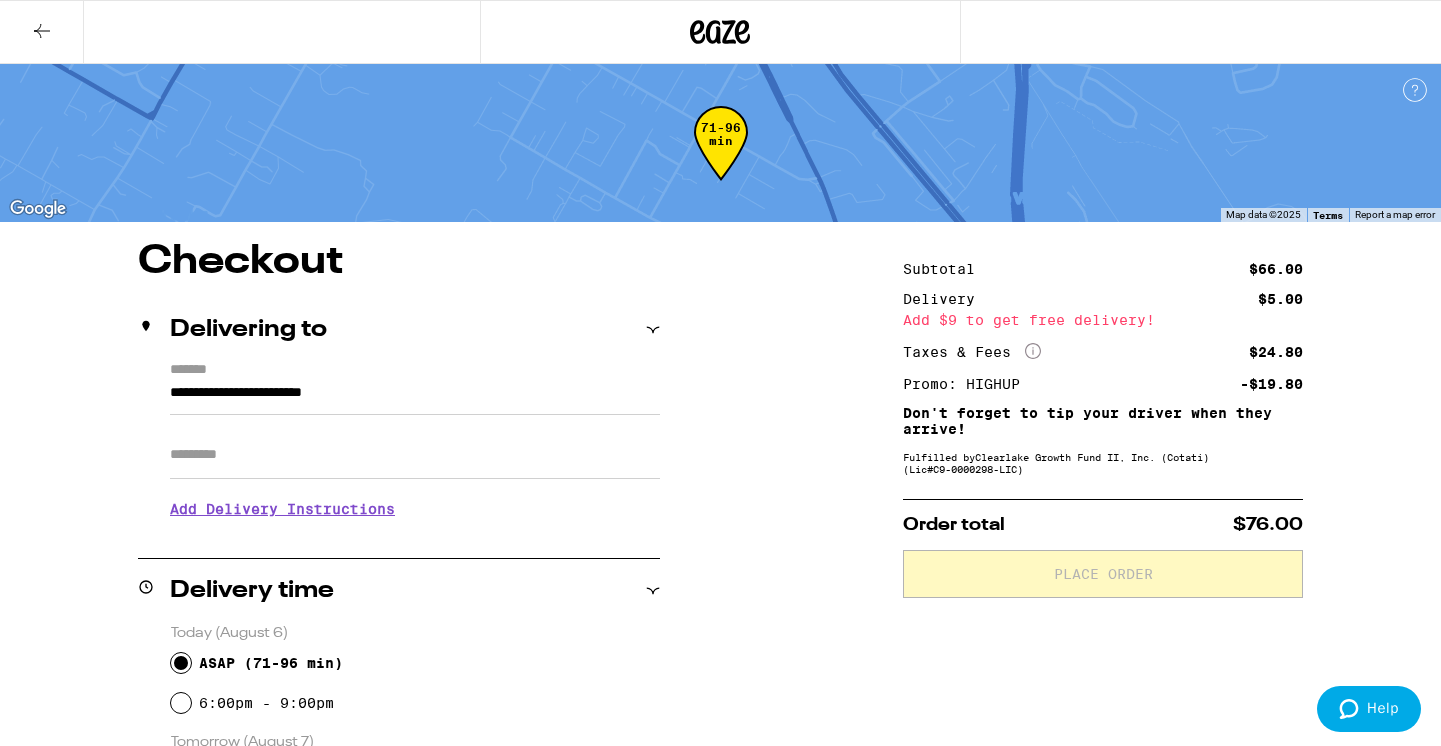 click 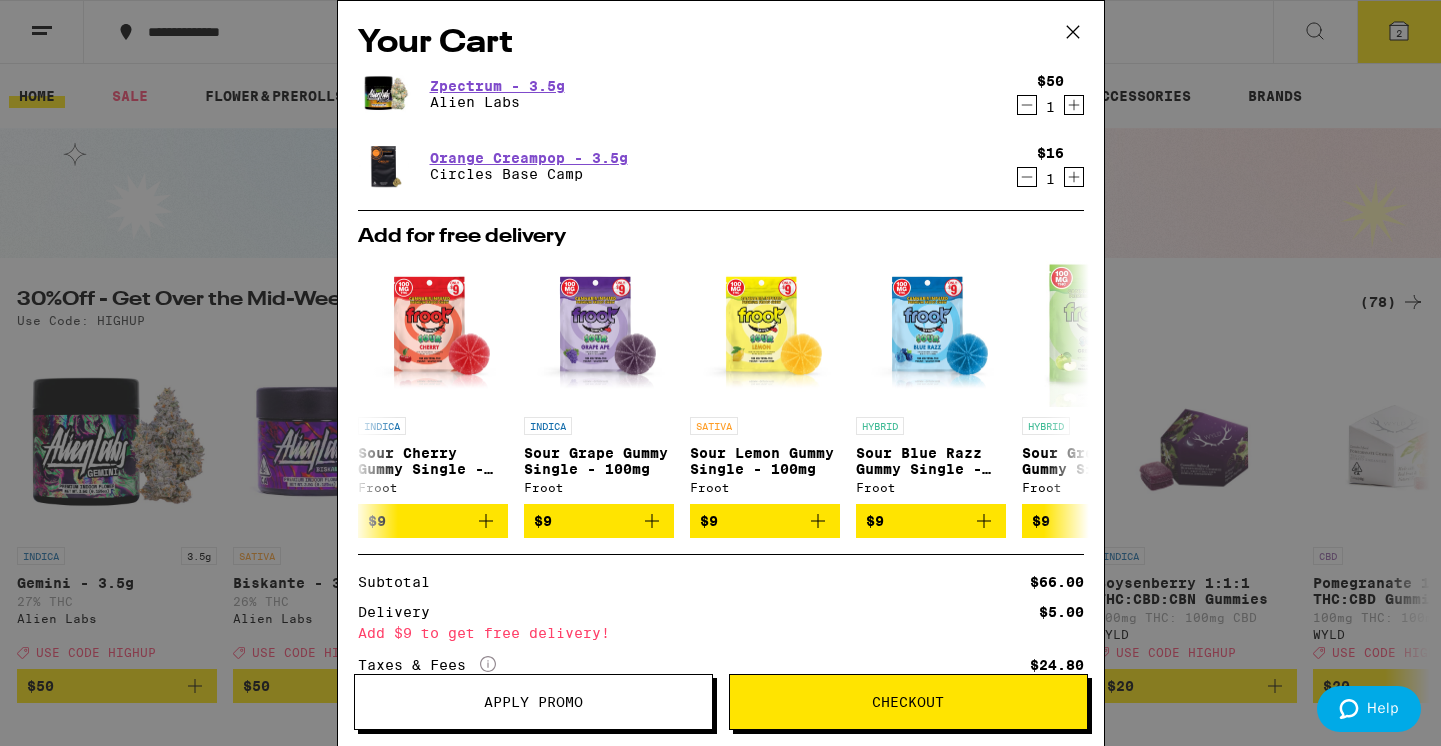 scroll, scrollTop: 155, scrollLeft: 0, axis: vertical 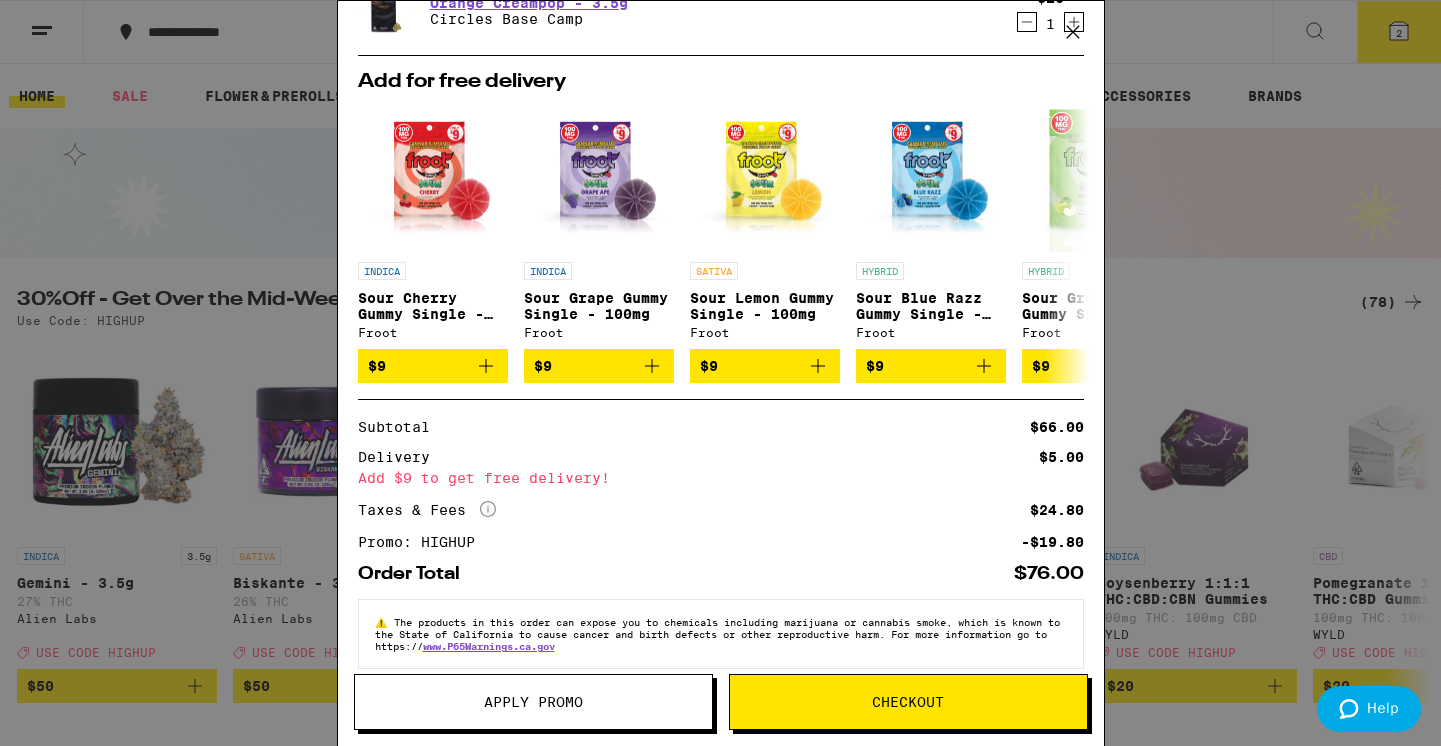 click on "Checkout" at bounding box center (908, 702) 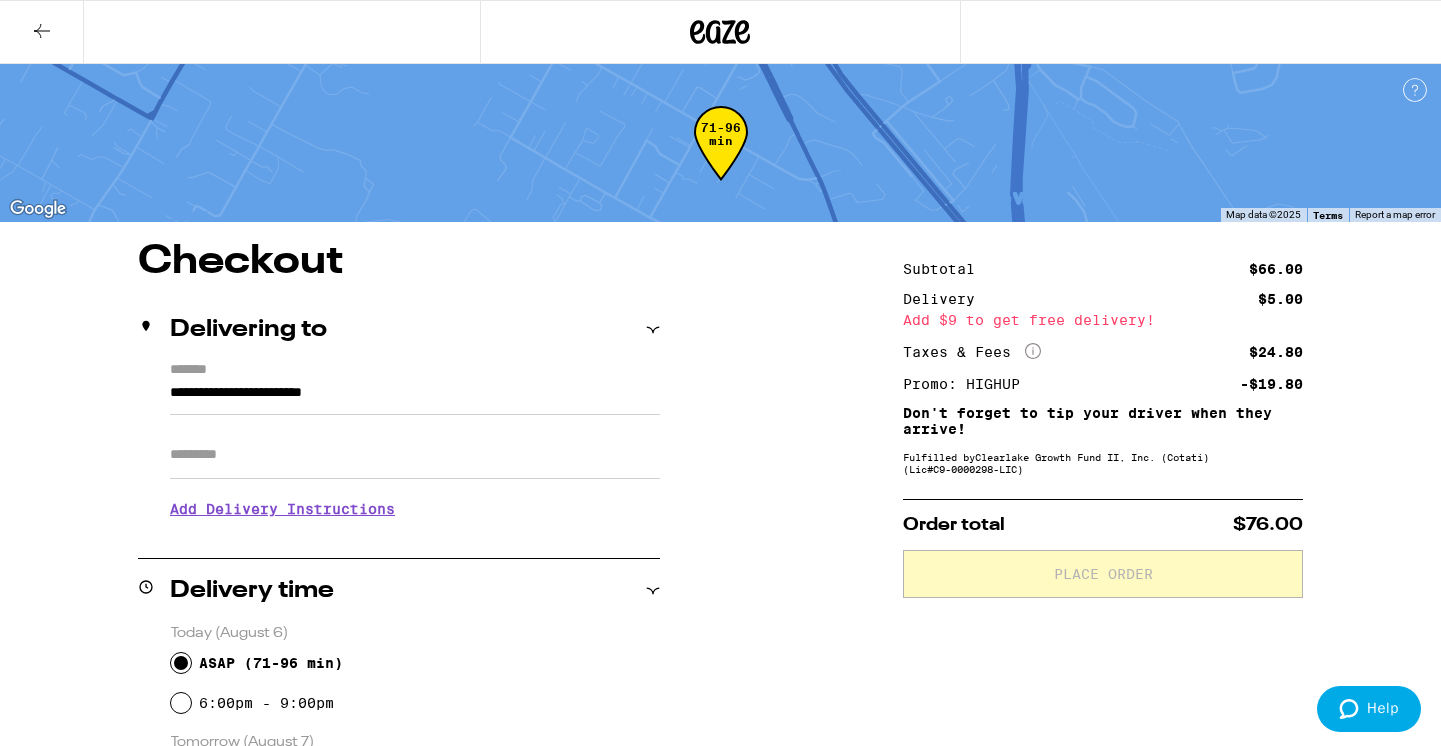 click 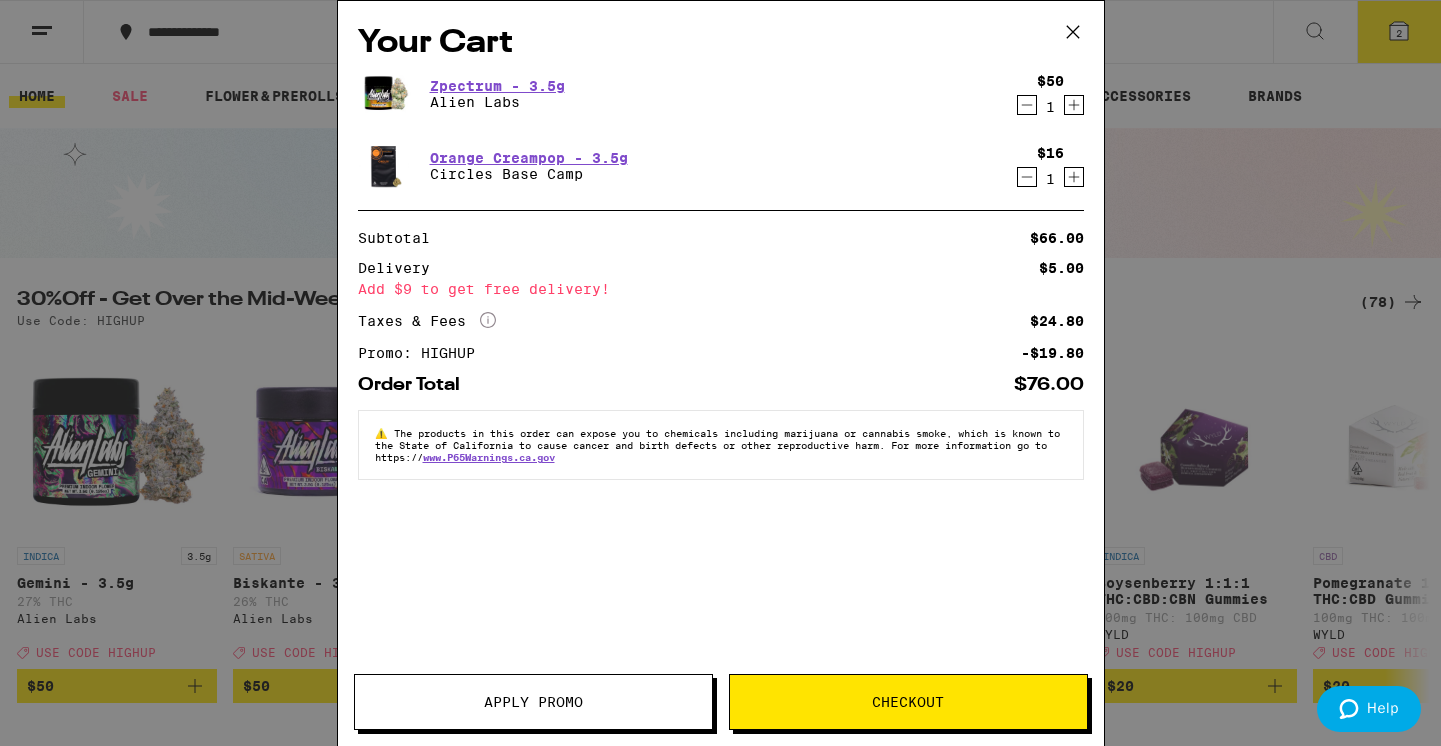 click 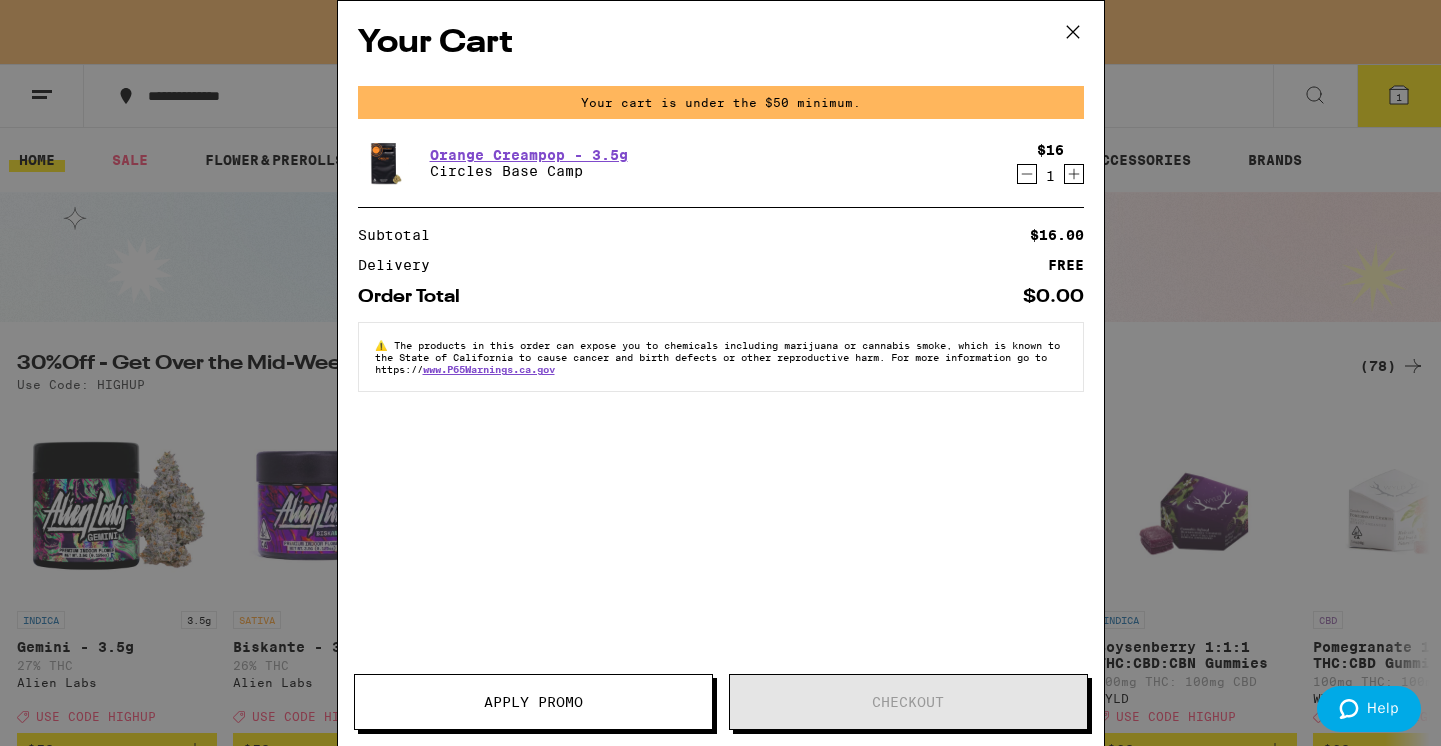 click 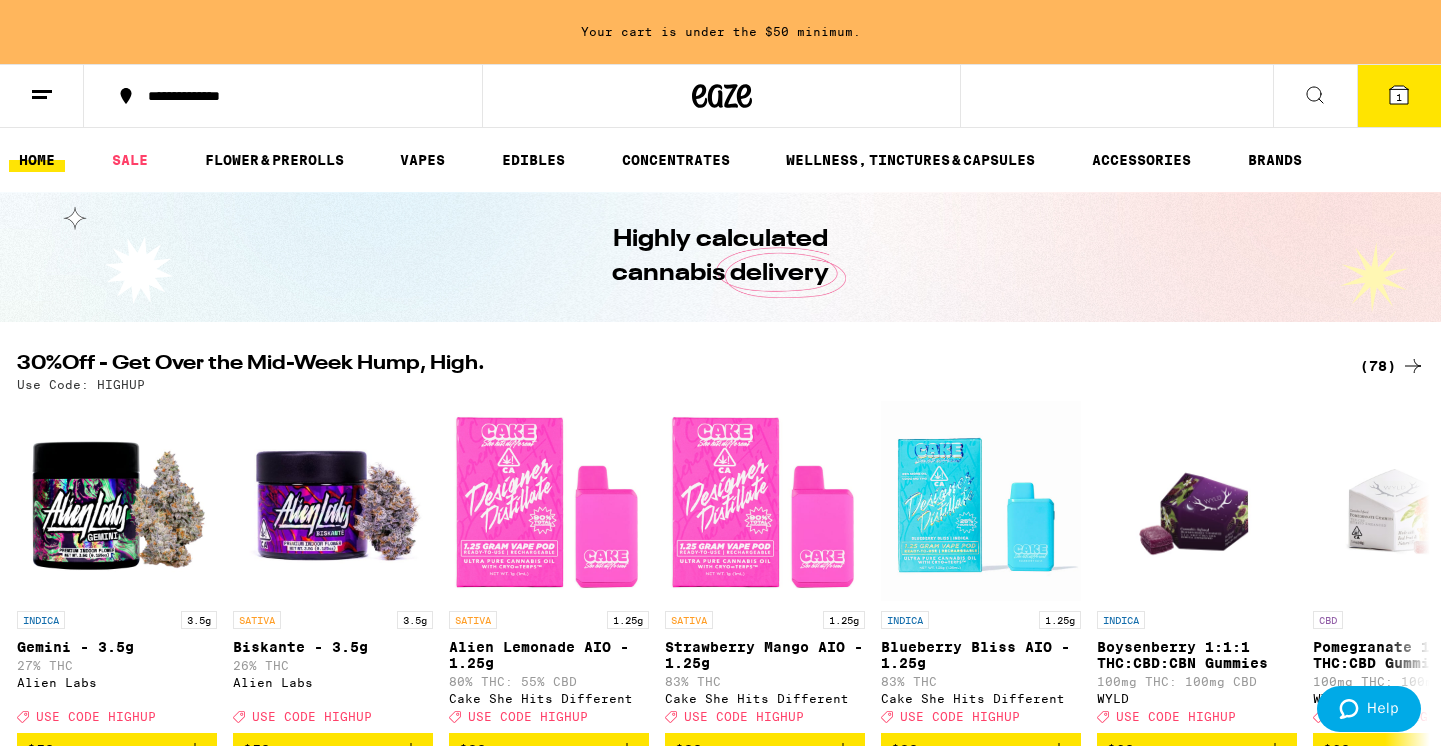 scroll, scrollTop: 0, scrollLeft: 0, axis: both 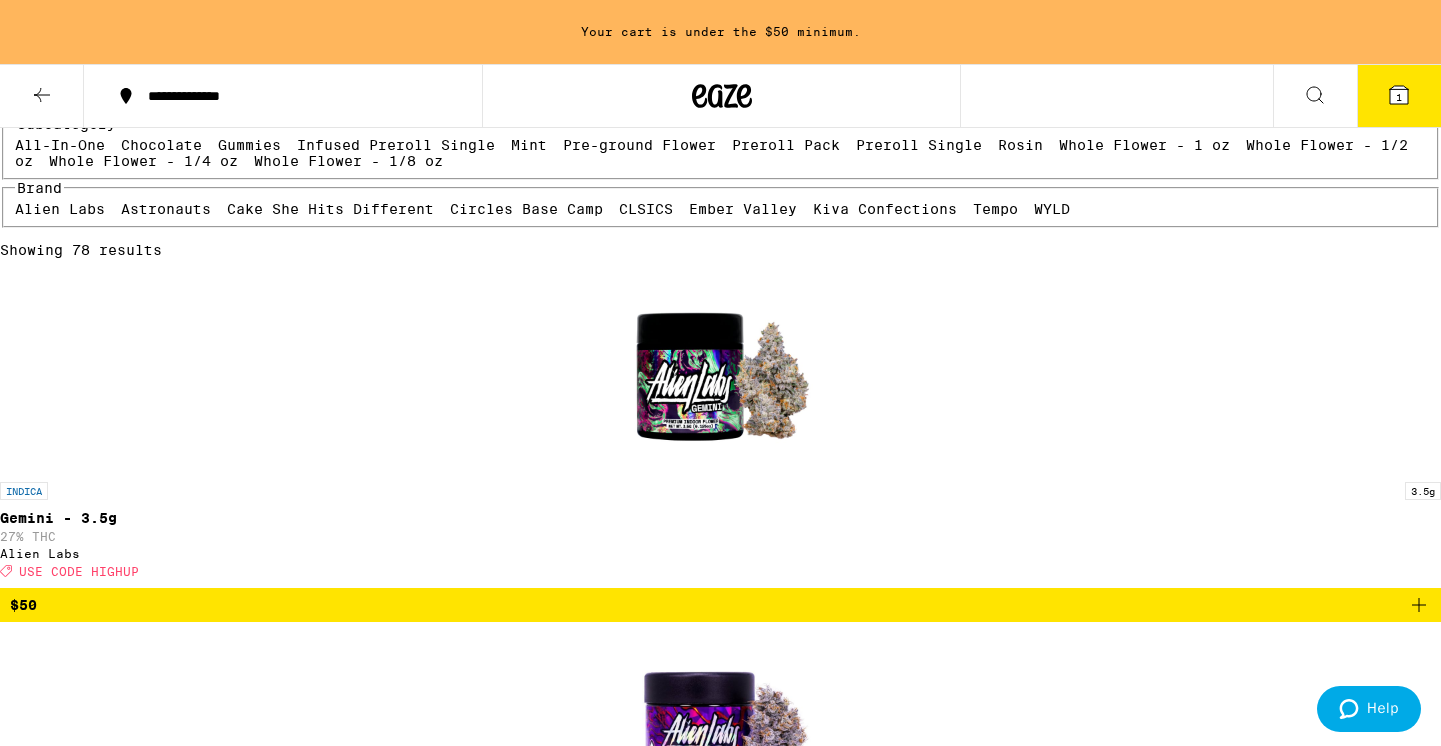 click 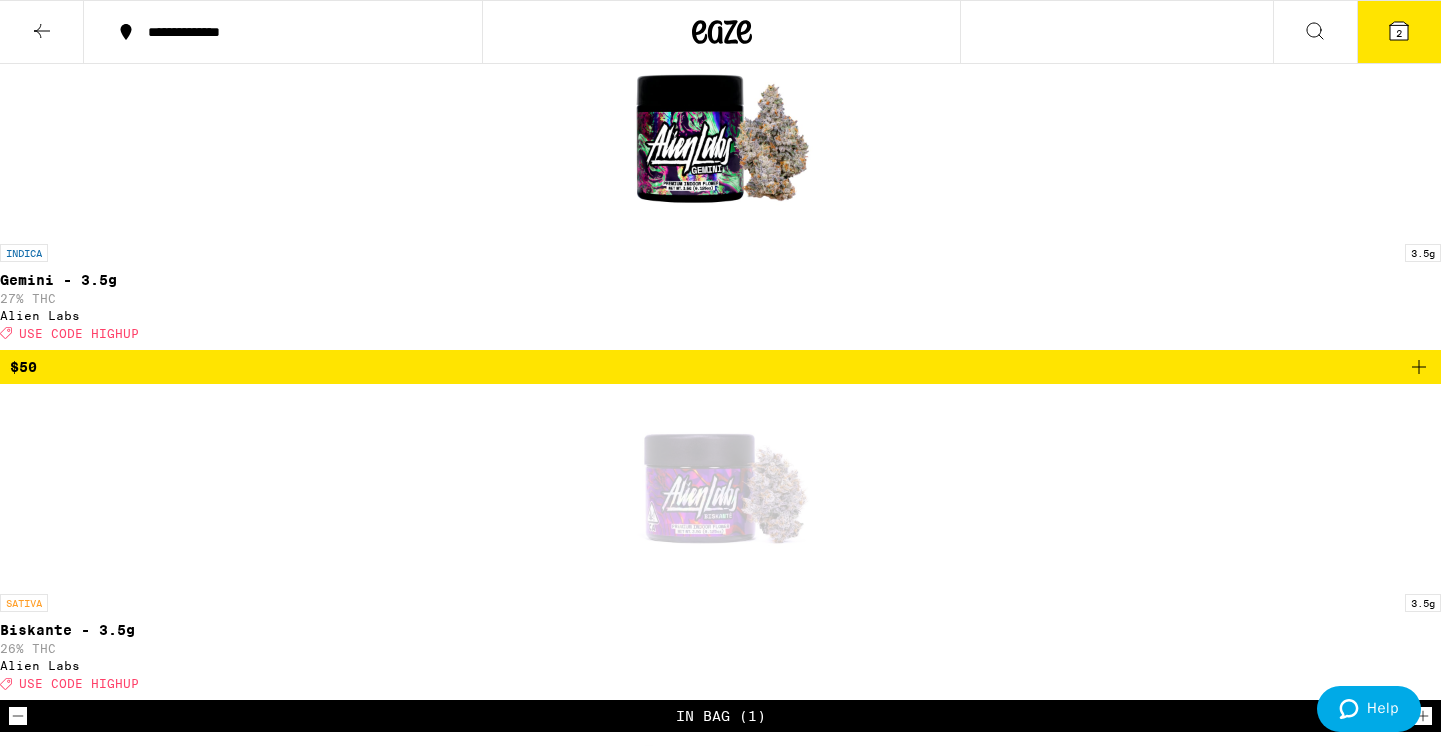 scroll, scrollTop: 466, scrollLeft: 0, axis: vertical 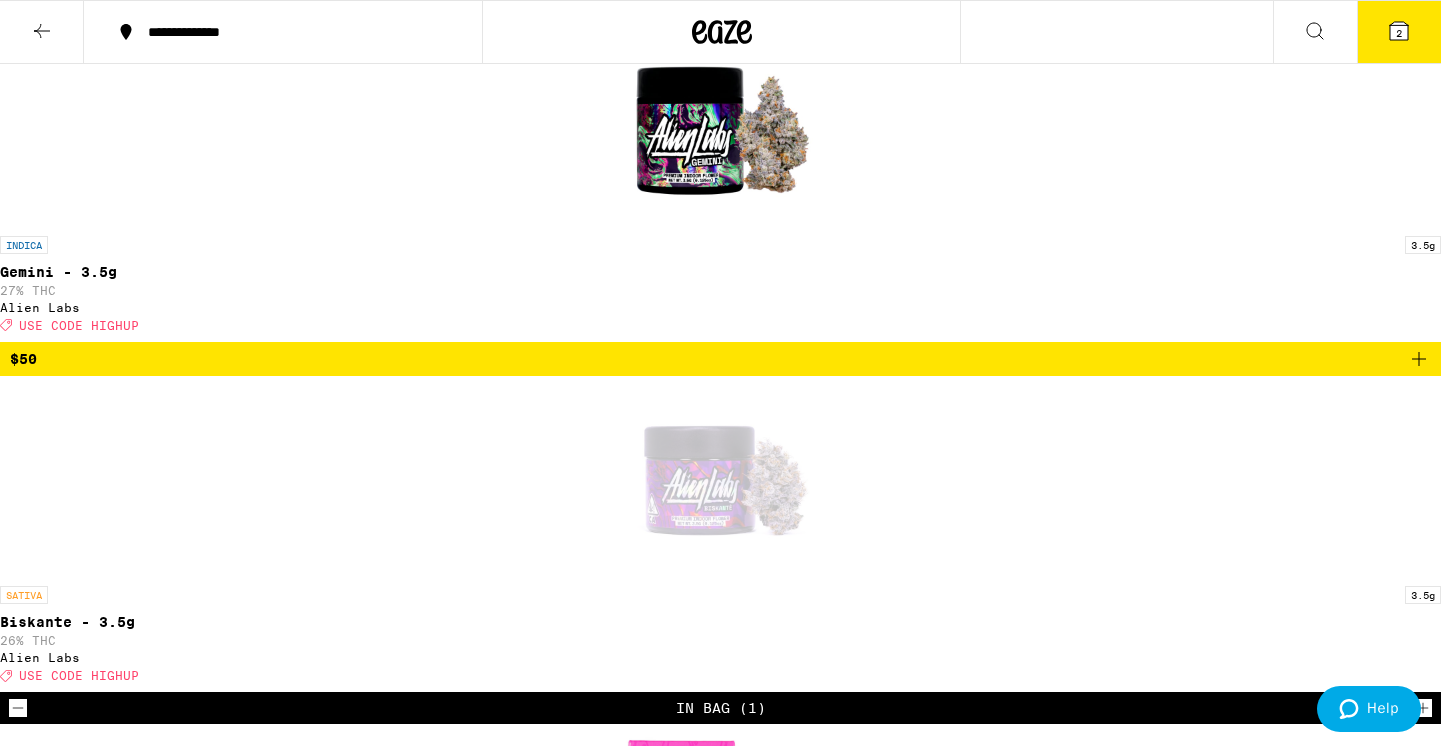 click 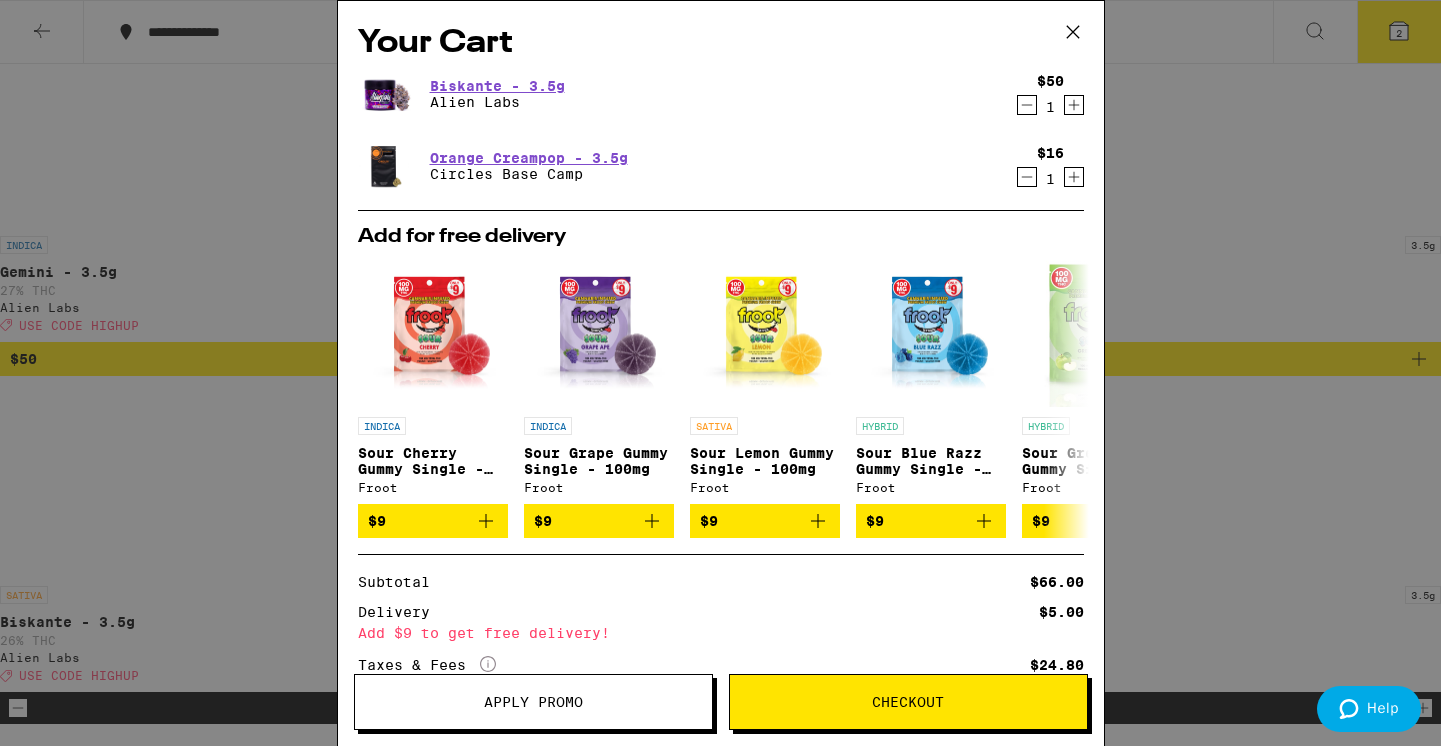 scroll, scrollTop: 186, scrollLeft: 0, axis: vertical 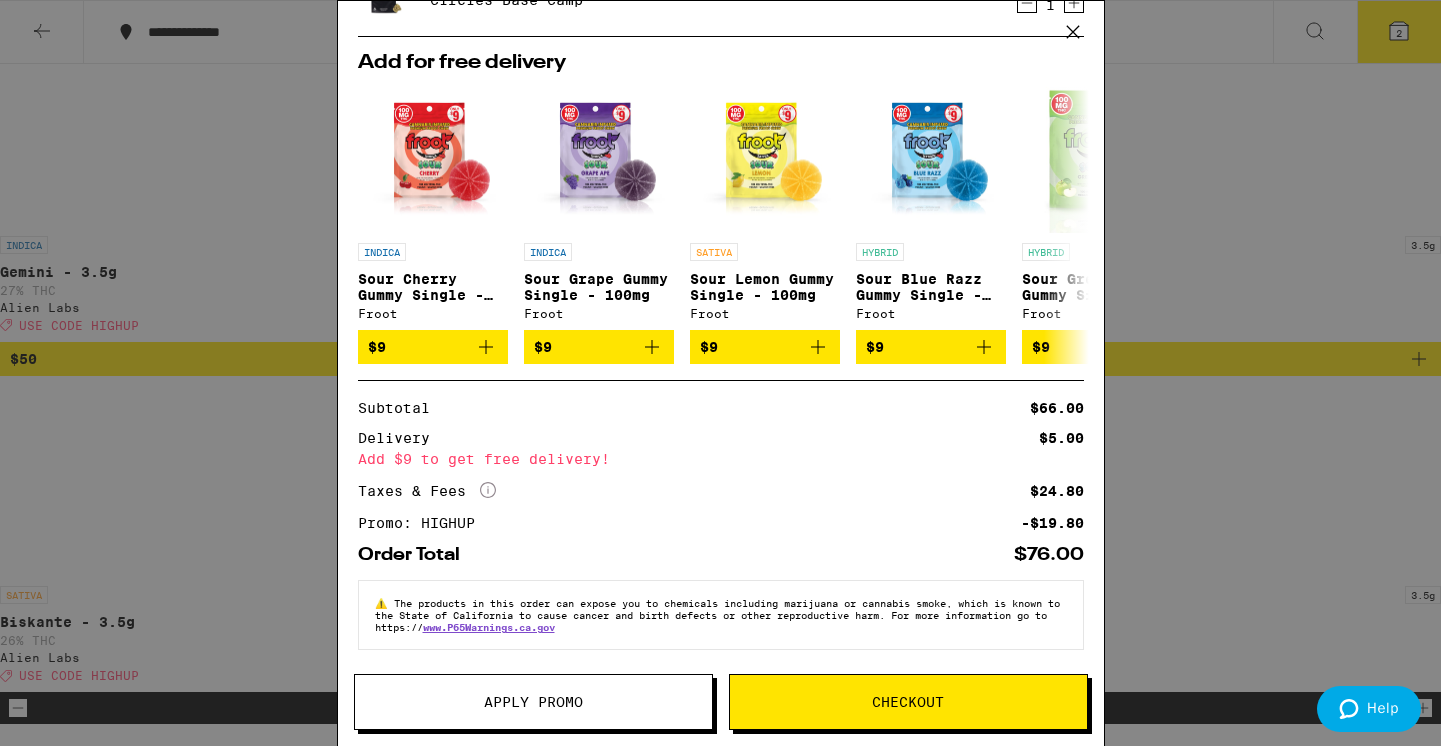 click on "Checkout" at bounding box center [908, 702] 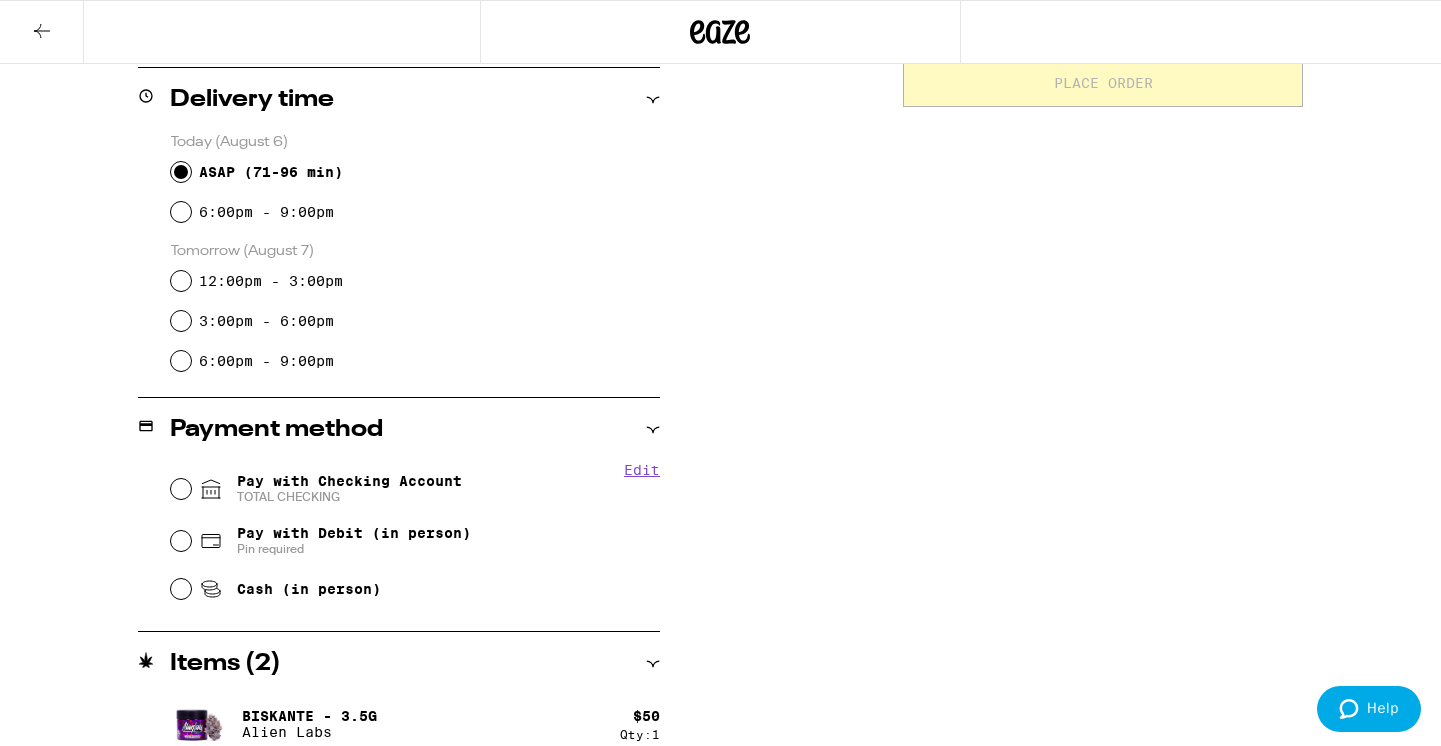 scroll, scrollTop: 500, scrollLeft: 0, axis: vertical 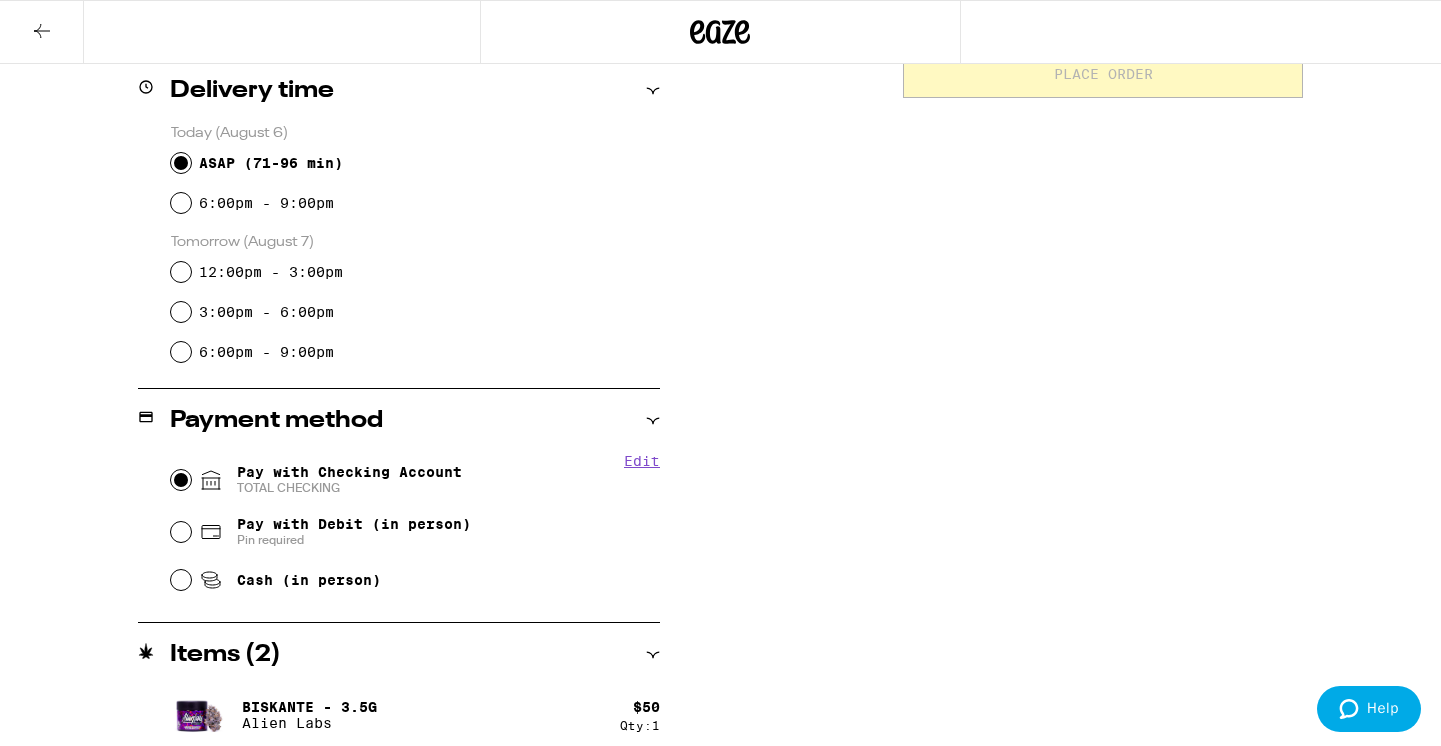 click on "Pay with Checking Account TOTAL CHECKING" at bounding box center [181, 480] 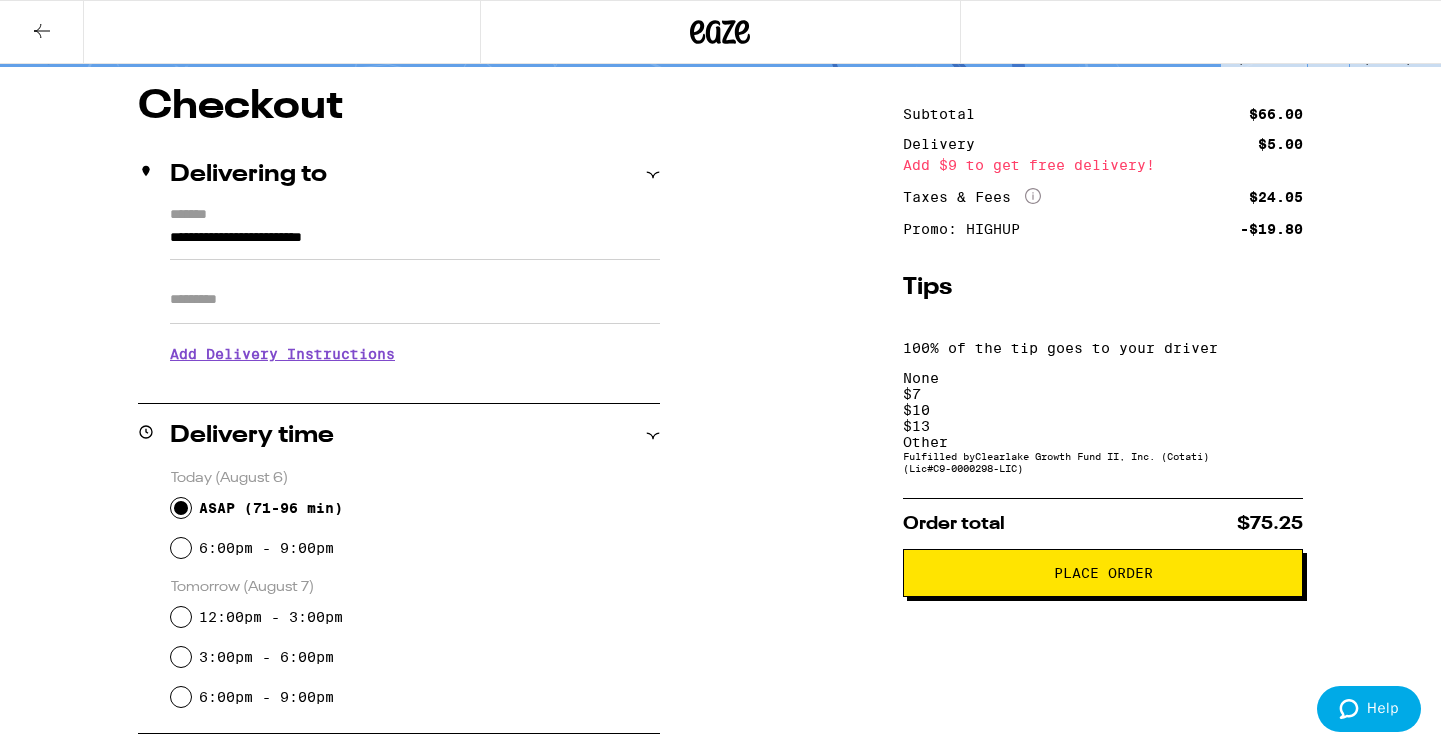 scroll, scrollTop: 165, scrollLeft: 0, axis: vertical 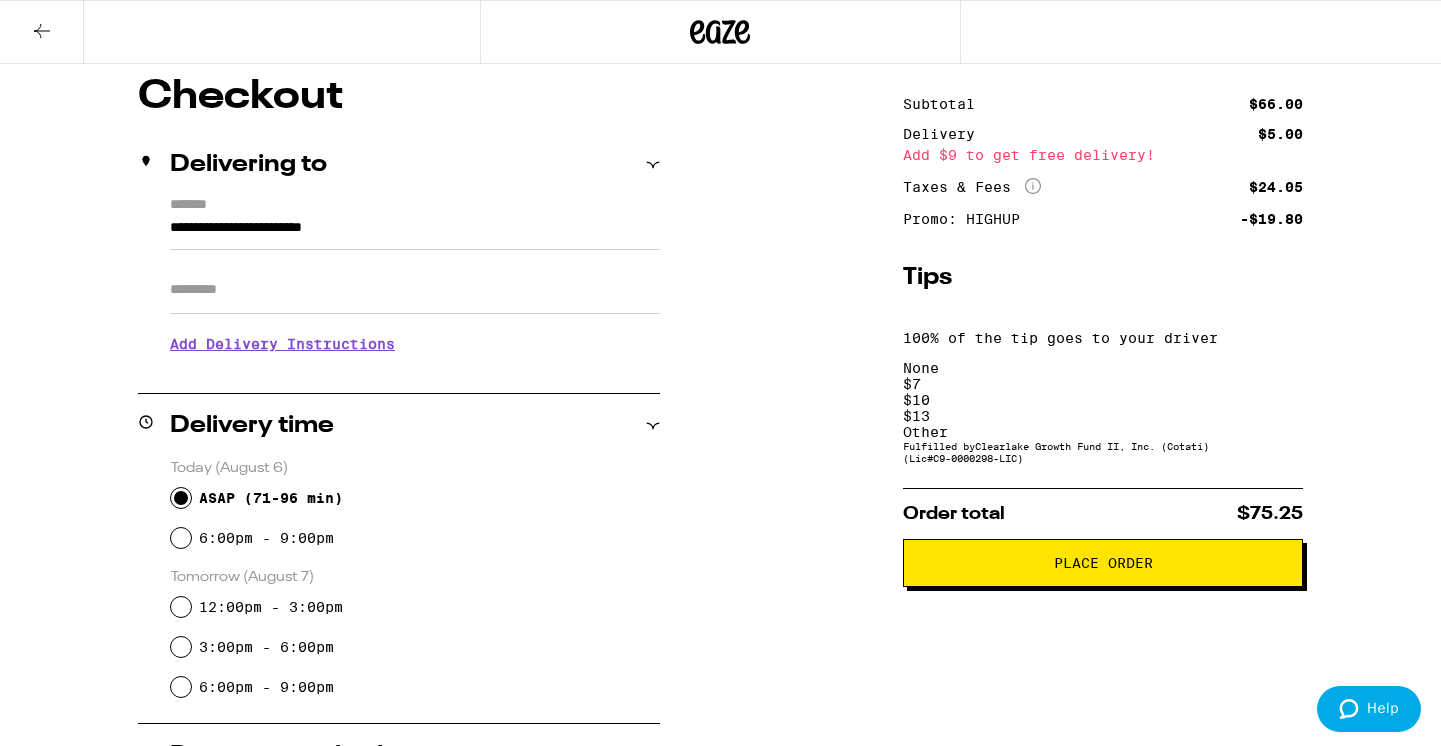 click on "Place Order" at bounding box center (1103, 563) 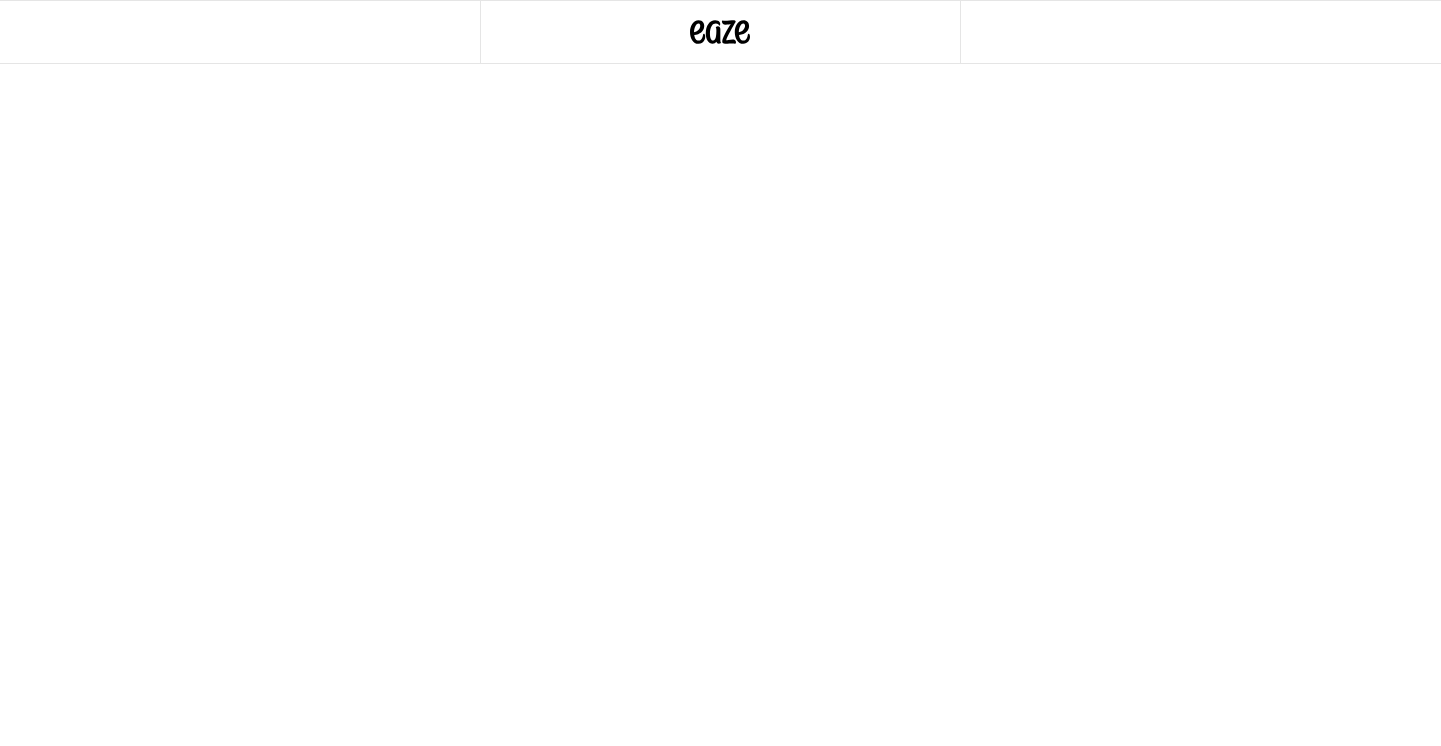 scroll, scrollTop: 0, scrollLeft: 0, axis: both 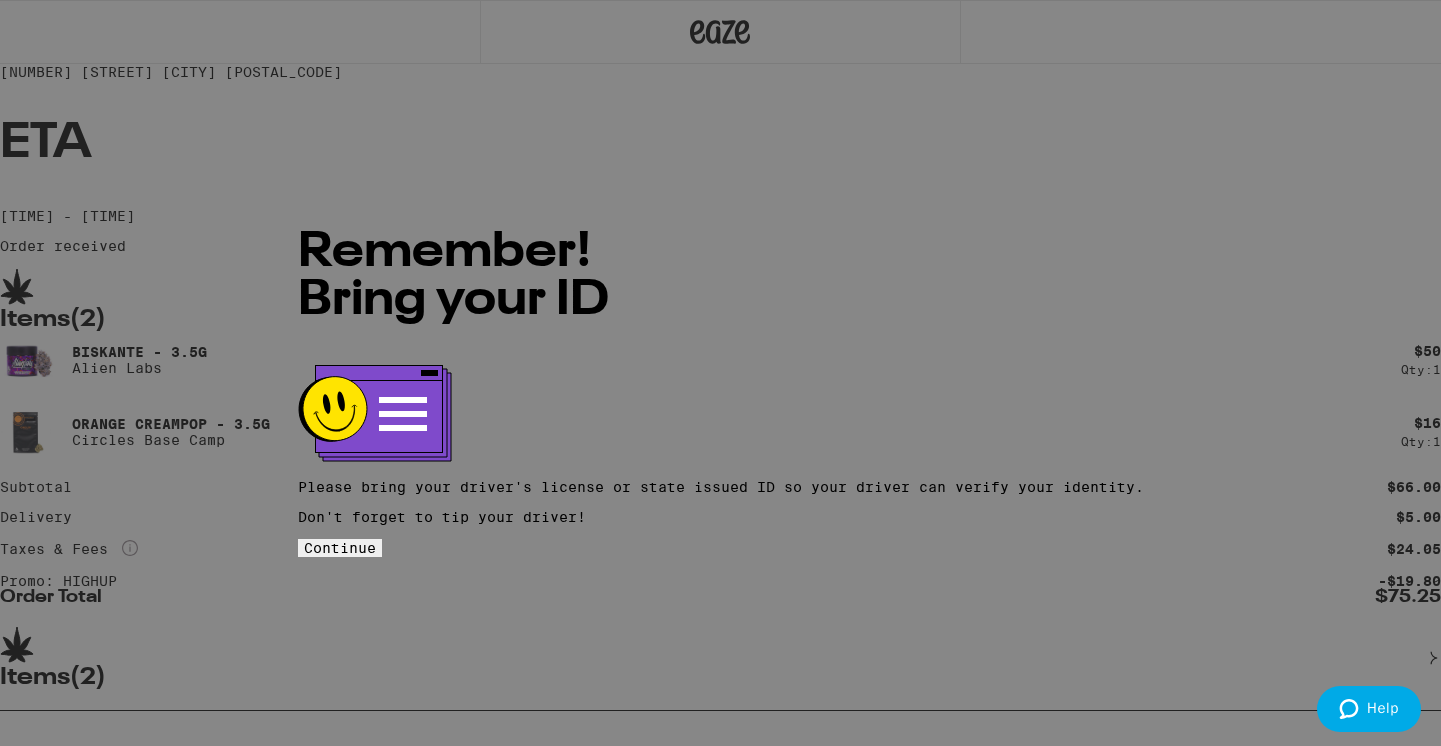 click on "Continue" at bounding box center (340, 548) 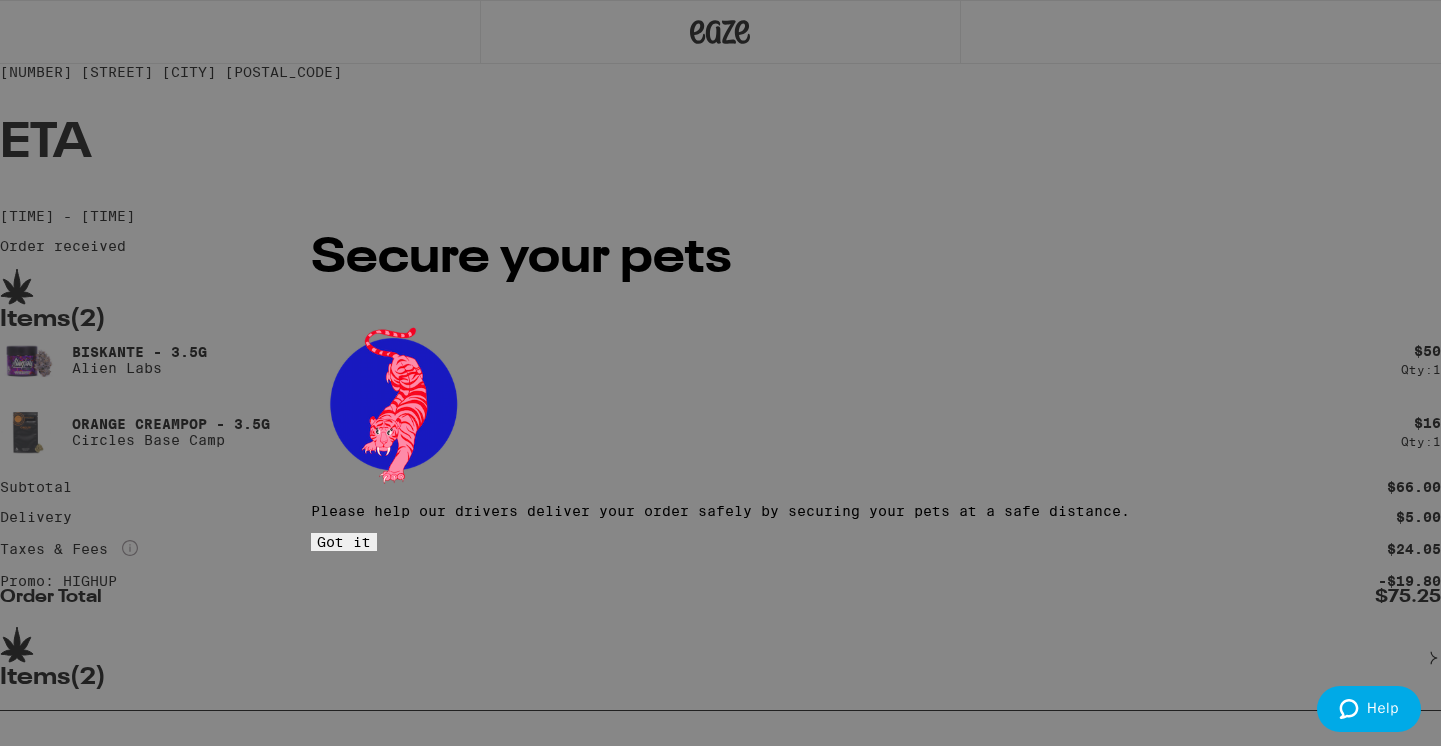click on "Got it" at bounding box center [344, 542] 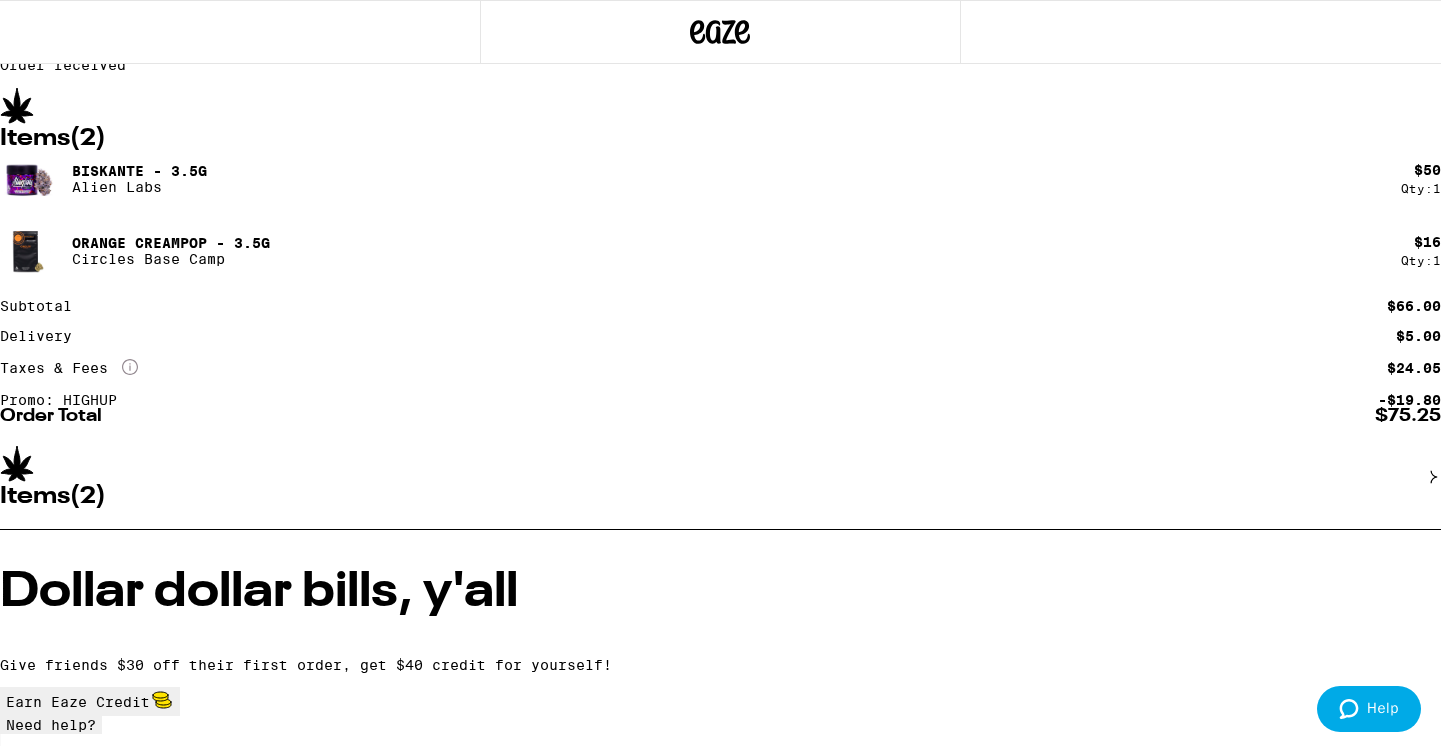 scroll, scrollTop: 94, scrollLeft: 0, axis: vertical 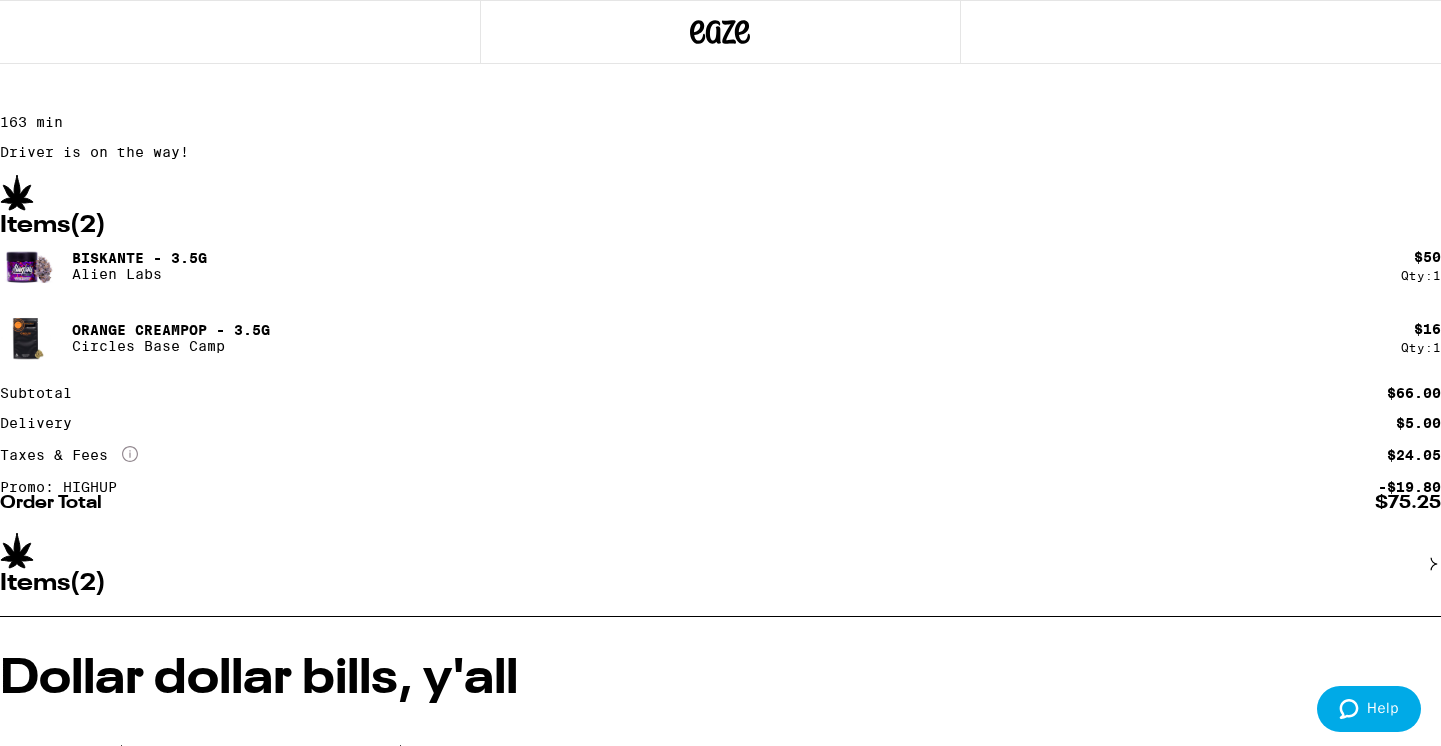 click on "ETA 163 min Driver is on the way!" at bounding box center (720, 93) 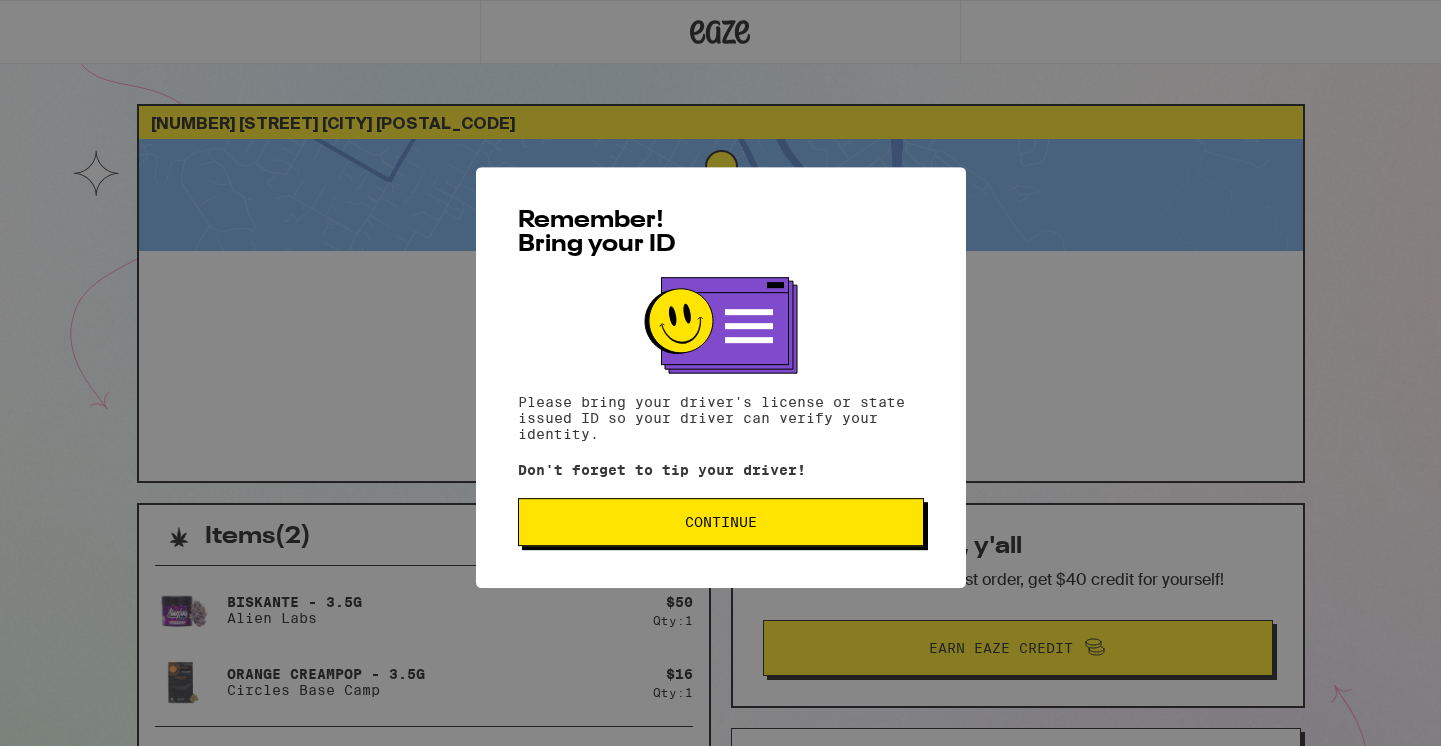 scroll, scrollTop: 0, scrollLeft: 0, axis: both 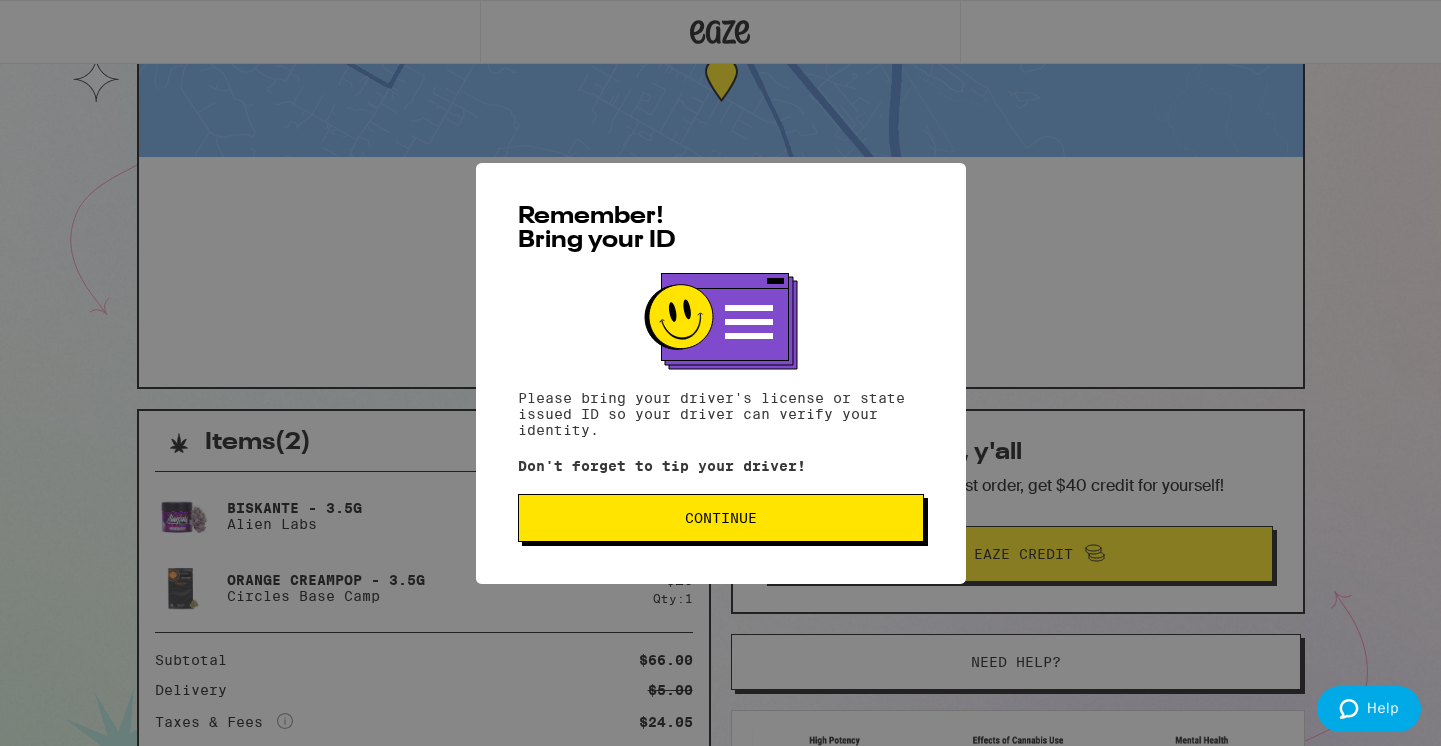 click on "Continue" at bounding box center (721, 518) 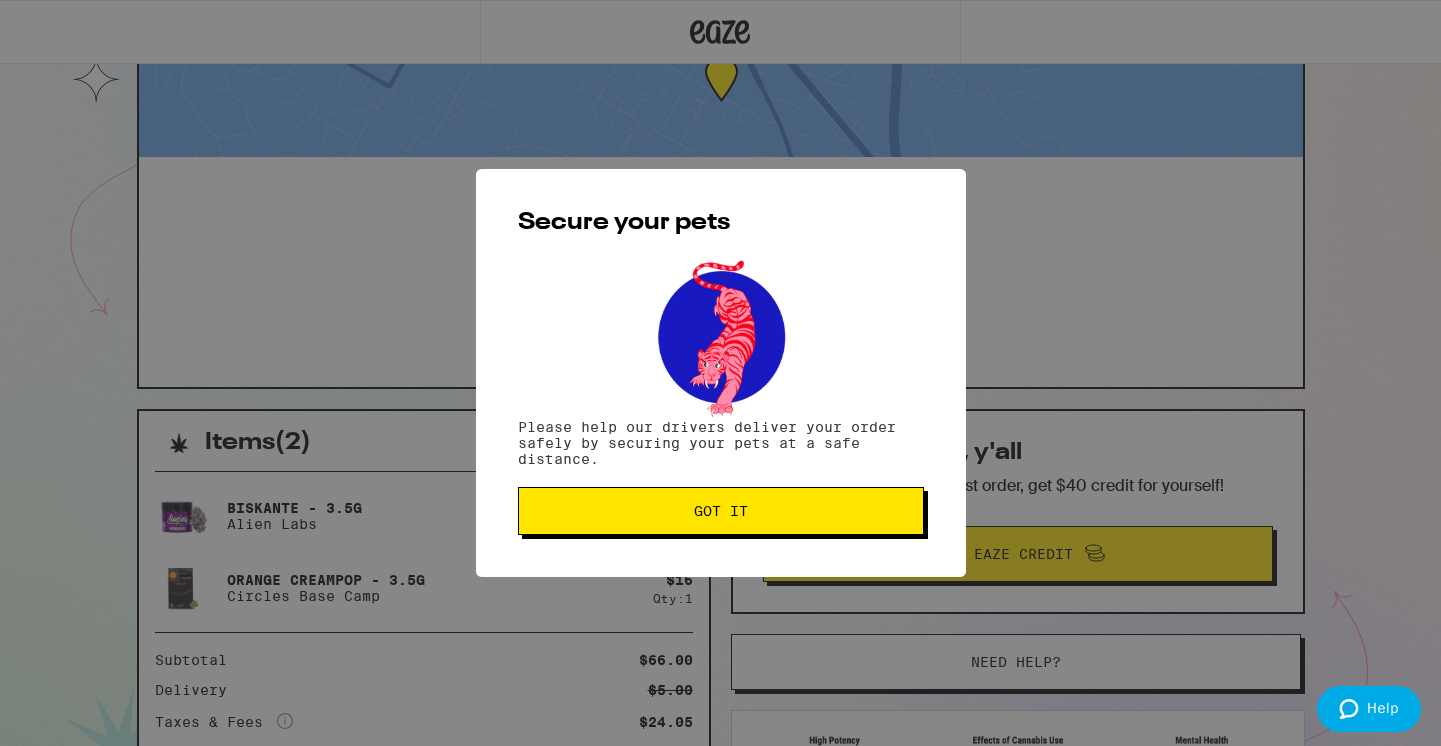 scroll, scrollTop: 0, scrollLeft: 0, axis: both 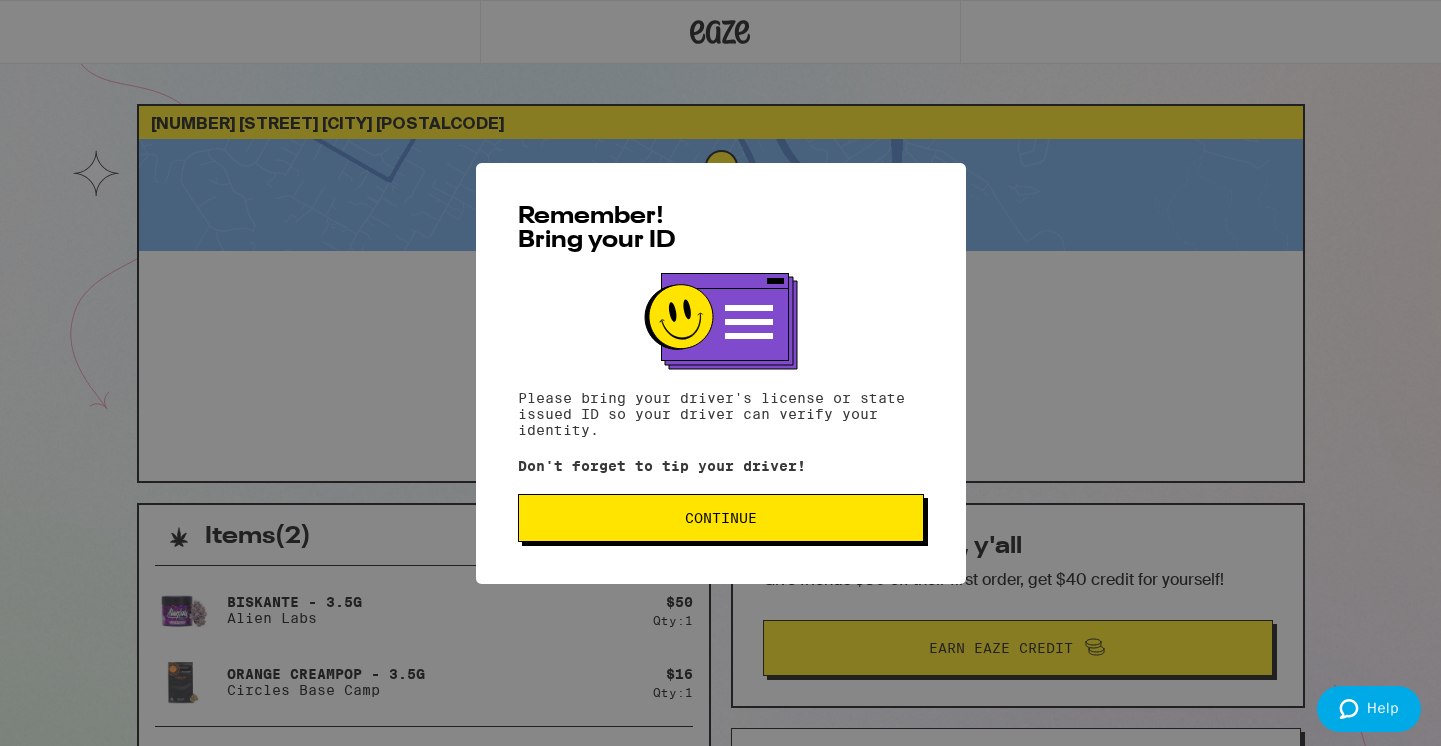 click on "Continue" at bounding box center (721, 518) 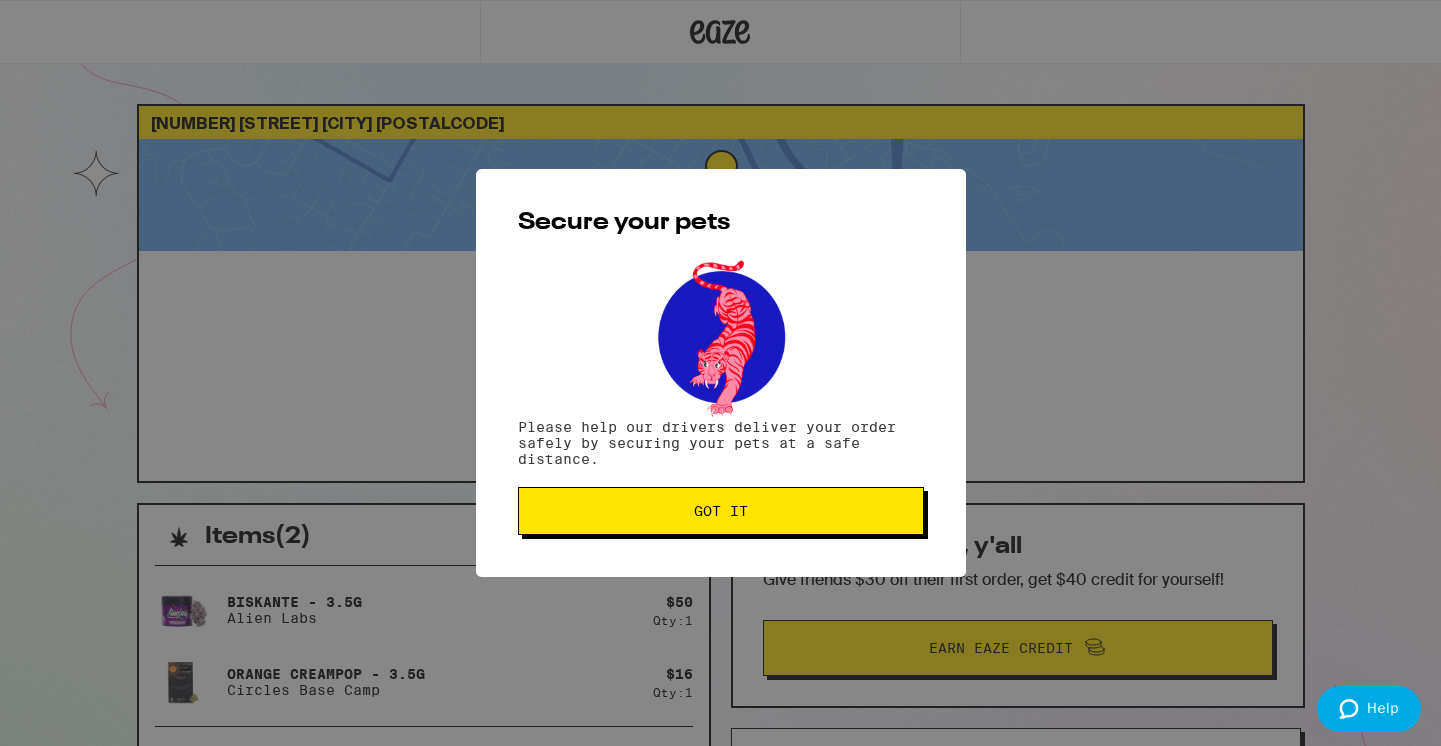 click on "Got it" at bounding box center [721, 511] 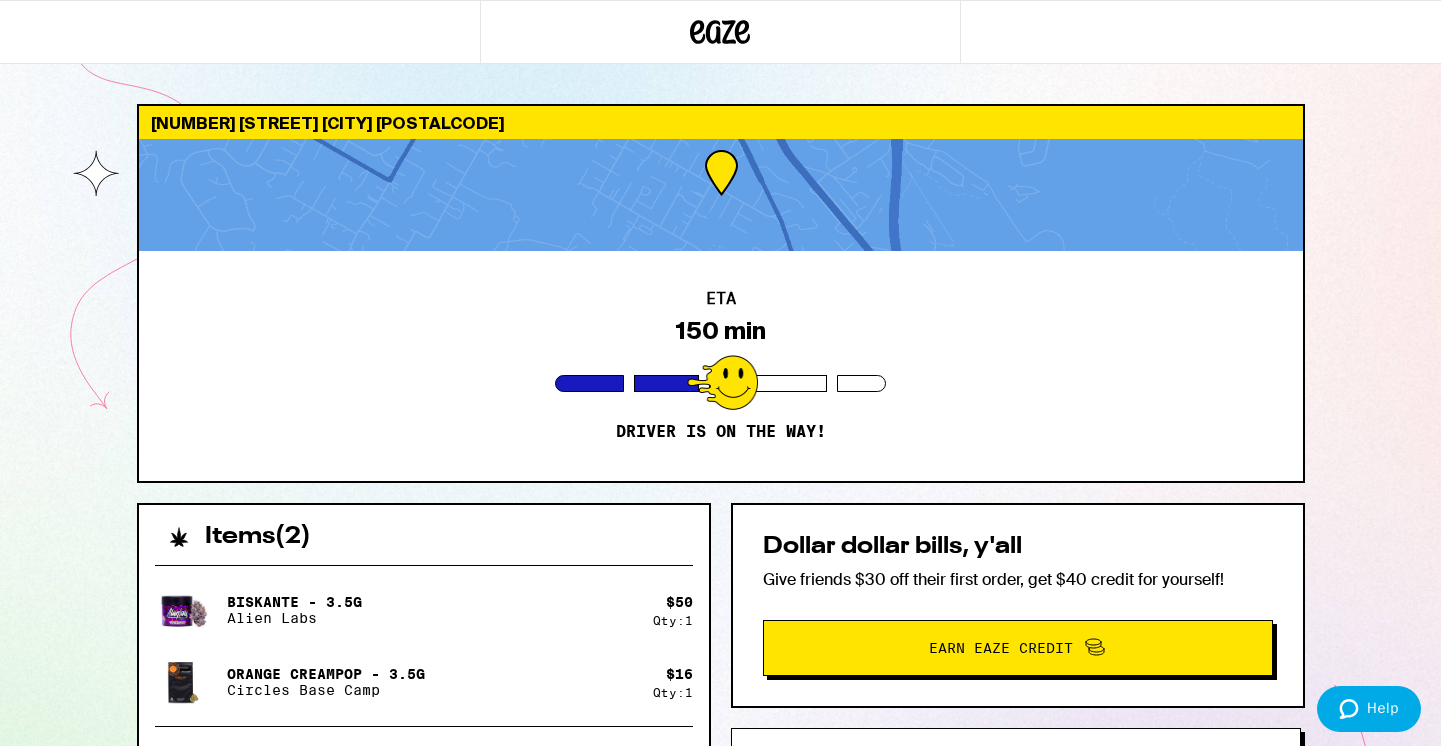 scroll, scrollTop: 0, scrollLeft: 0, axis: both 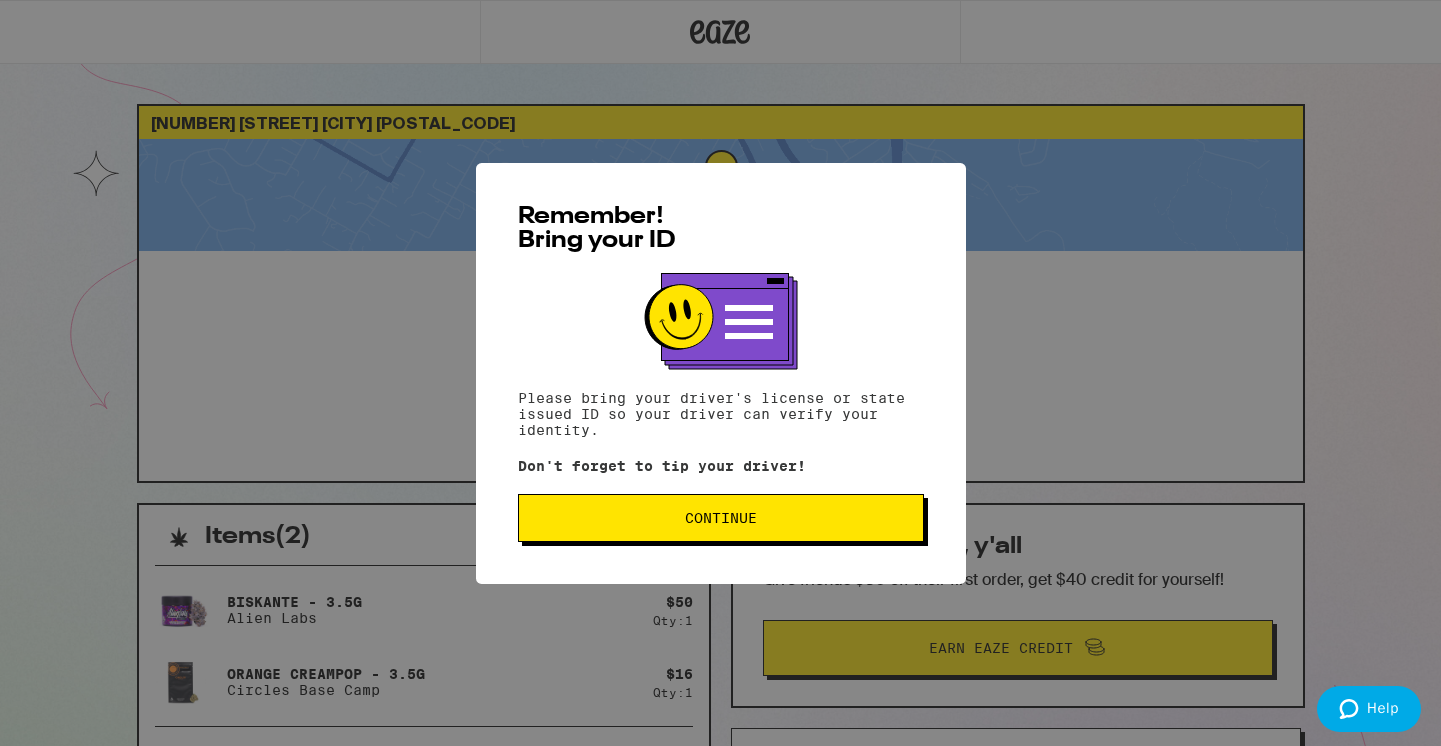 click on "Continue" at bounding box center (721, 518) 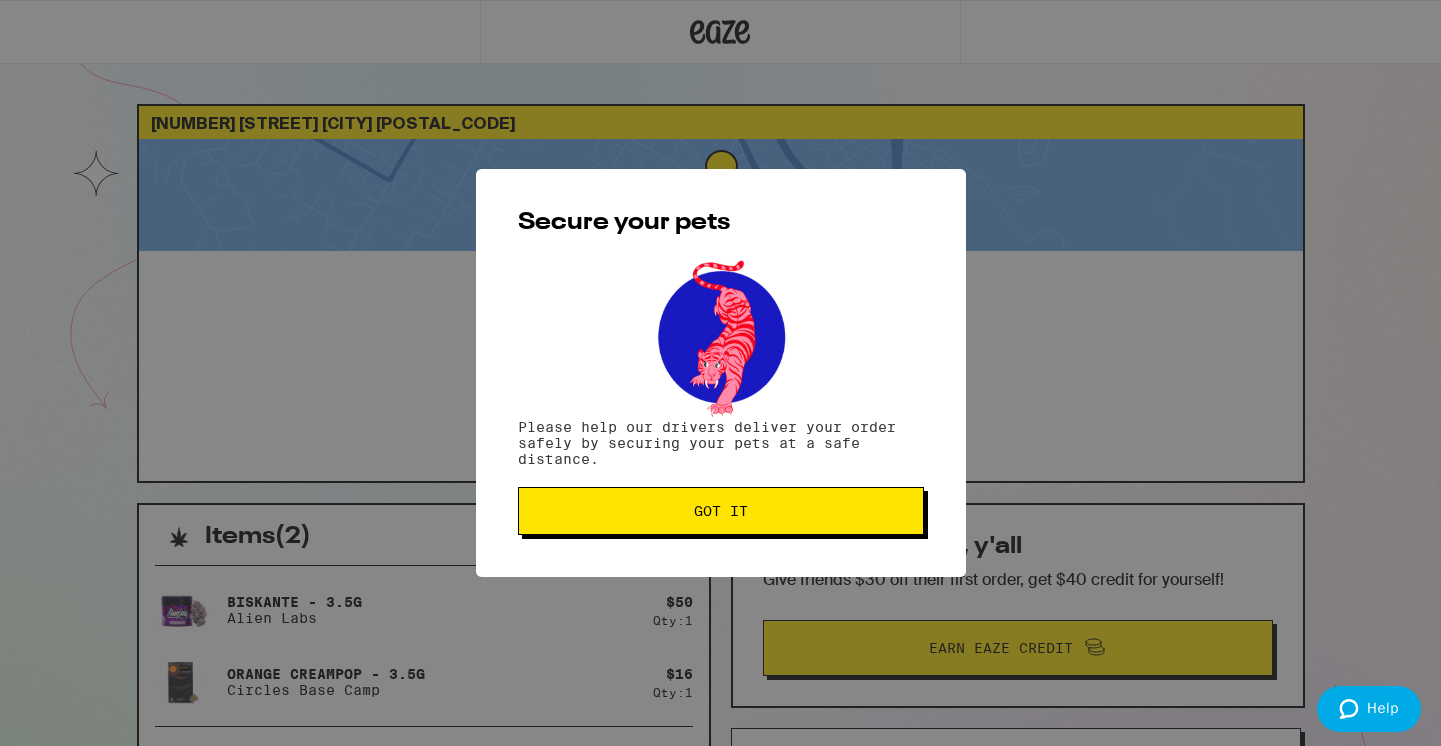 click on "Got it" at bounding box center (721, 511) 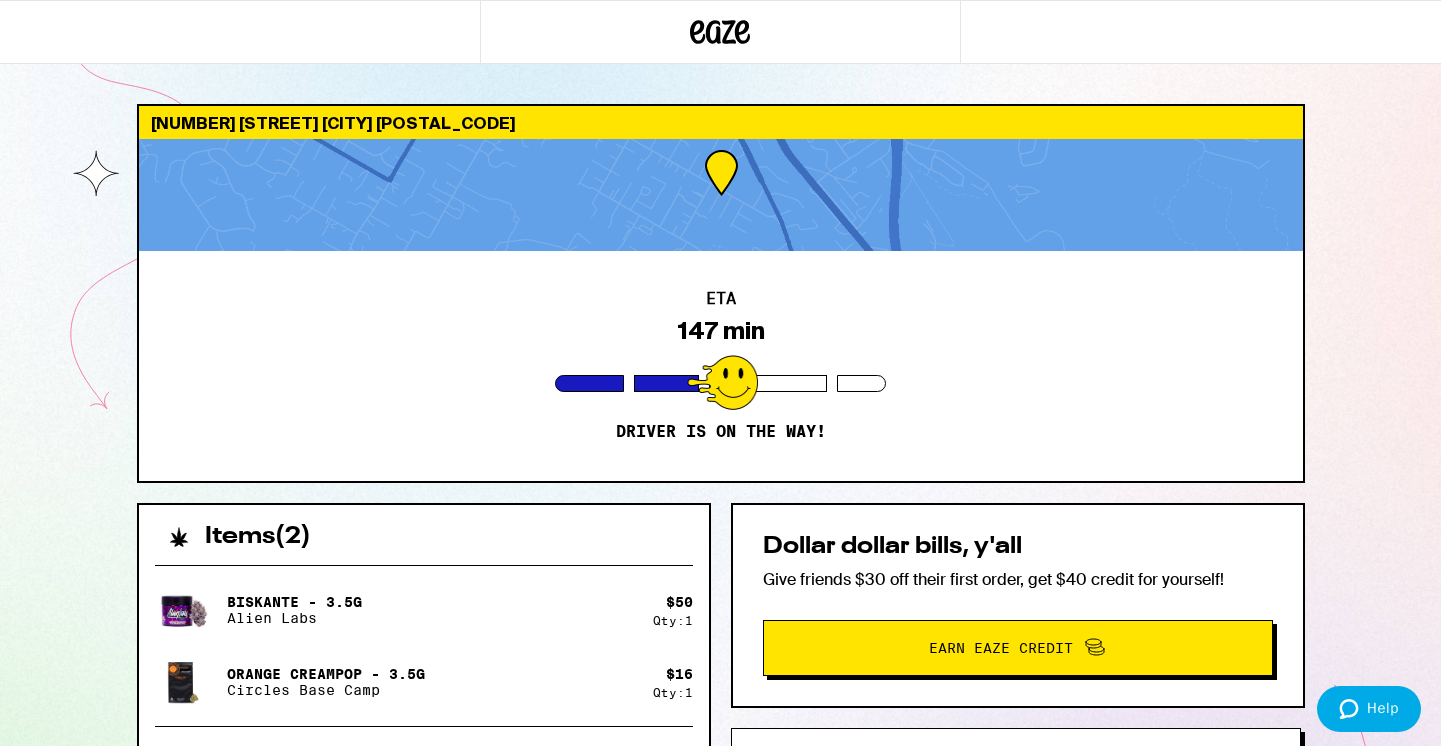 scroll, scrollTop: 0, scrollLeft: 0, axis: both 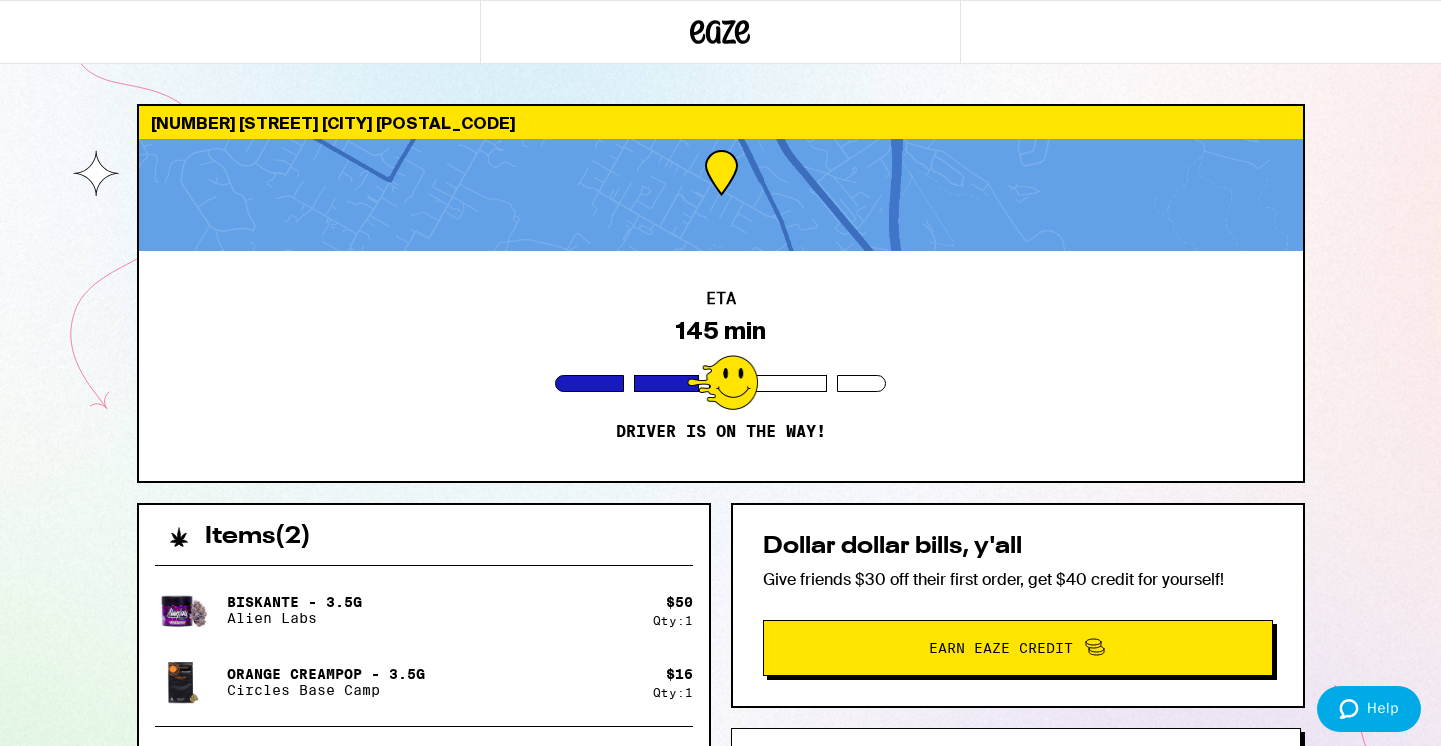 click on "[NUMBER] [STREET] [CITY] [POSTAL_CODE] ETA [DURATION] min Driver is on the way! Items ( 2 ) Biskante - 3.5g Alien Labs $ 50 Qty: 1 Orange Creampop - 3.5g Circles Base Camp $ 16 Qty: 1 Subtotal $66.00 Delivery $5.00 Taxes & Fees More Info $24.05 Promo: HIGHUP -$19.80 Order Total $75.25 Items ( 2 ) Biskante - 3.5g Alien Labs $ 50 Qty: 1 Orange Creampop - 3.5g Circles Base Camp $ 16 Qty: 1 Subtotal $66.00 Delivery $5.00 Taxes & Fees More Info $24.05 Promo: HIGHUP -$19.80 Order Total $75.25 Dollar dollar bills, y'all Give friends $30 off their first order, get $40 credit for yourself! Earn Eaze Credit Need help? View/Print SB 540 Brochure Printed copies of SB-540 brochure are available with your driver" at bounding box center (720, 545) 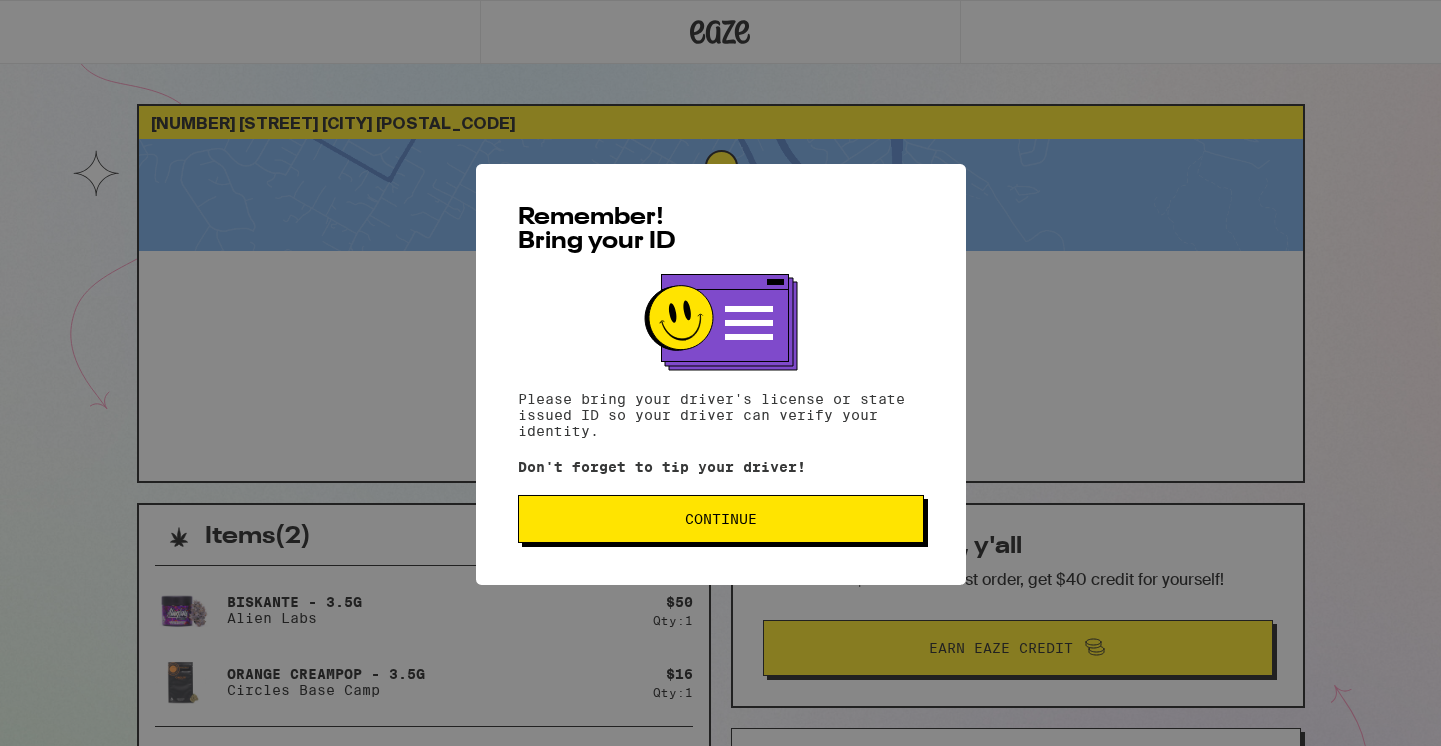 scroll, scrollTop: 0, scrollLeft: 0, axis: both 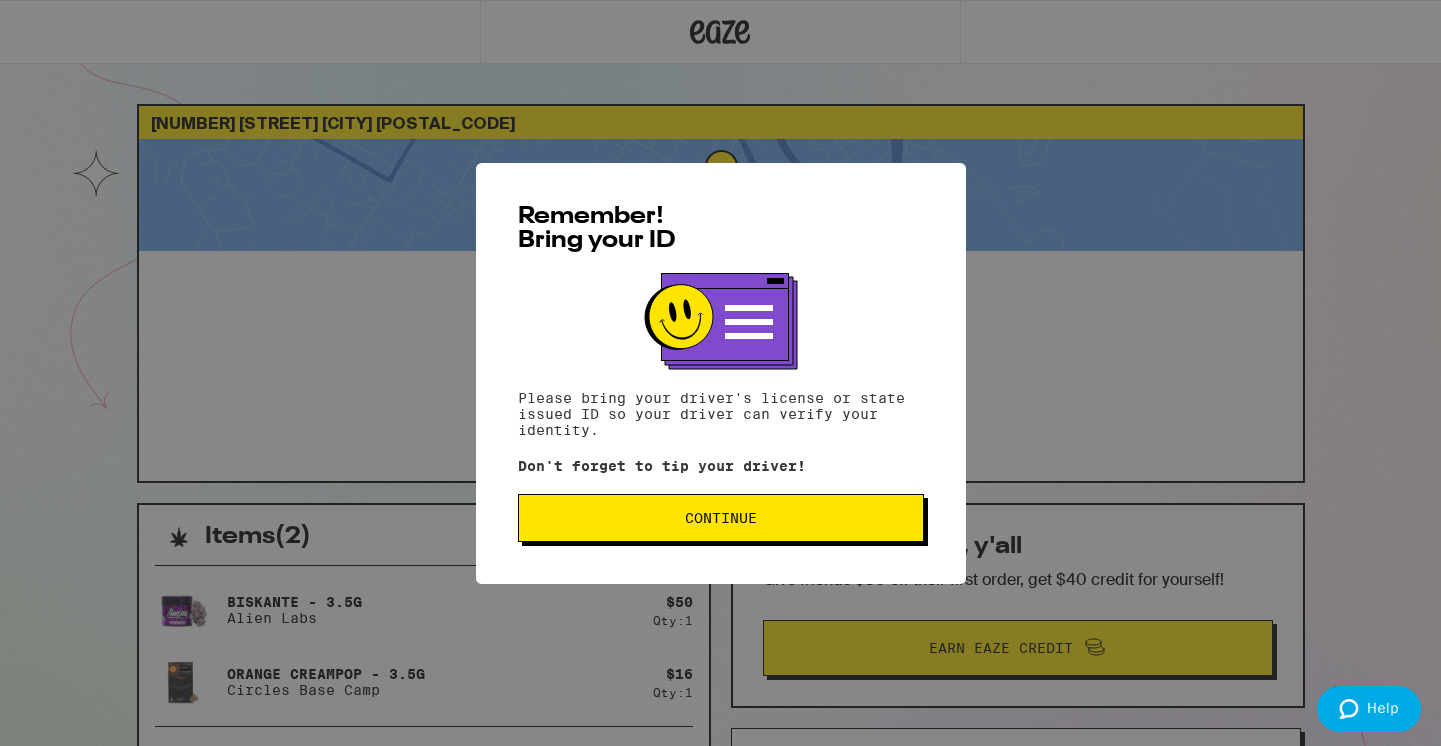 click on "Continue" at bounding box center (721, 518) 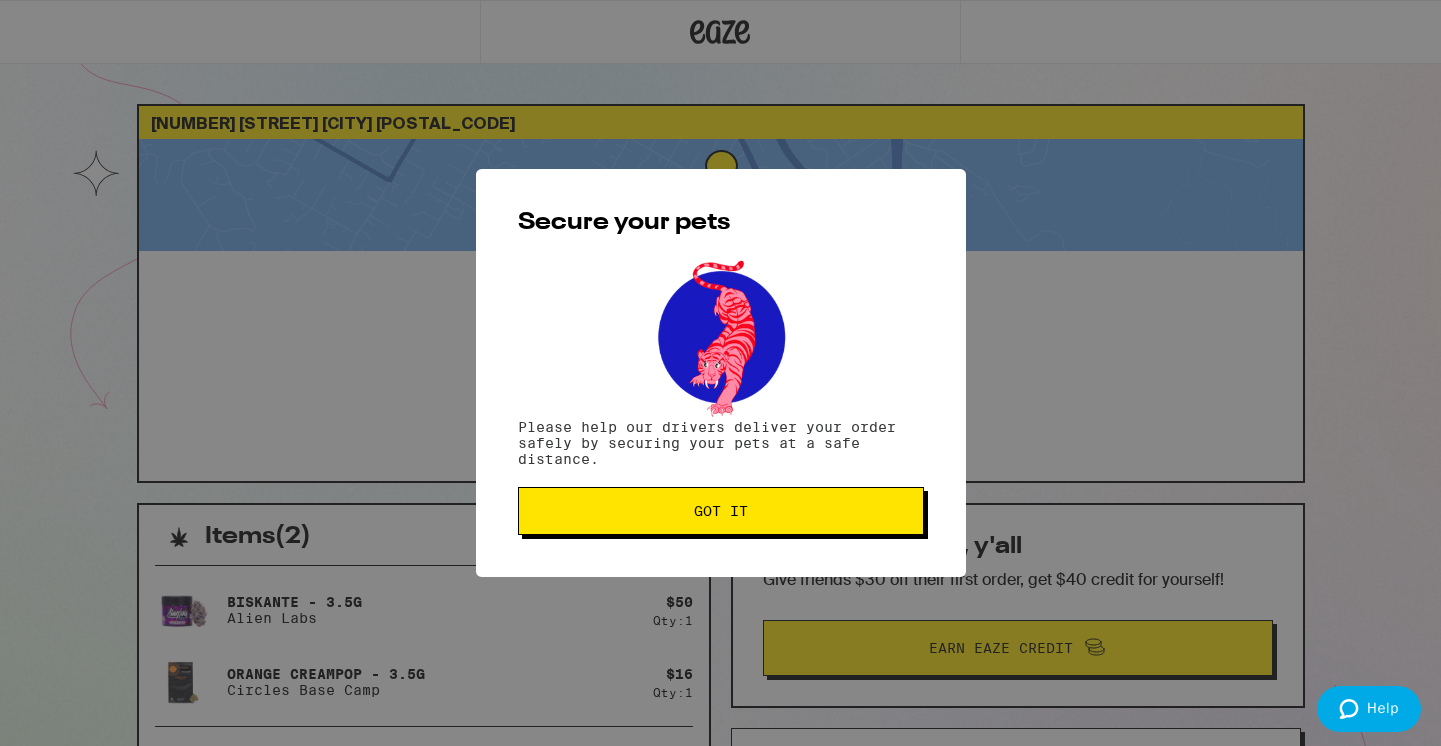 click on "Got it" at bounding box center (721, 511) 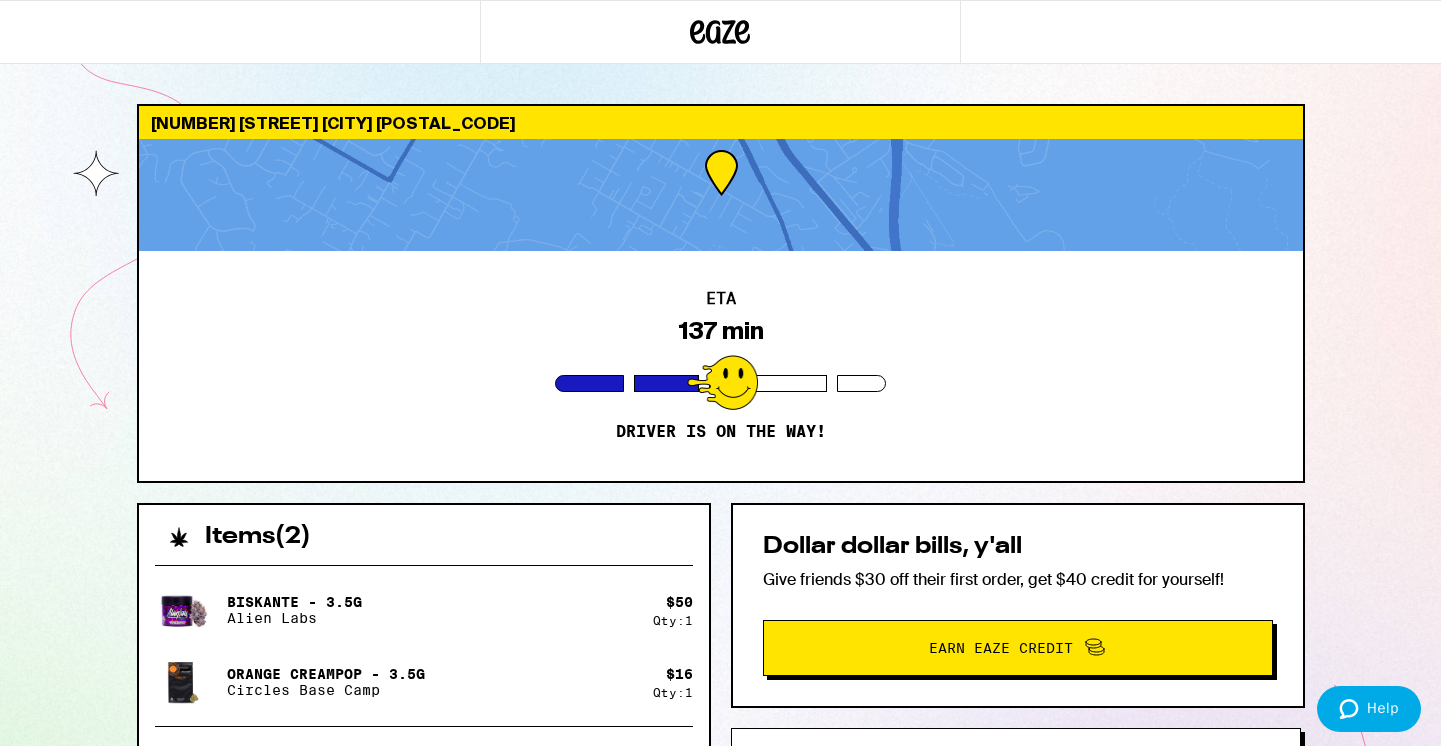 scroll, scrollTop: 0, scrollLeft: 0, axis: both 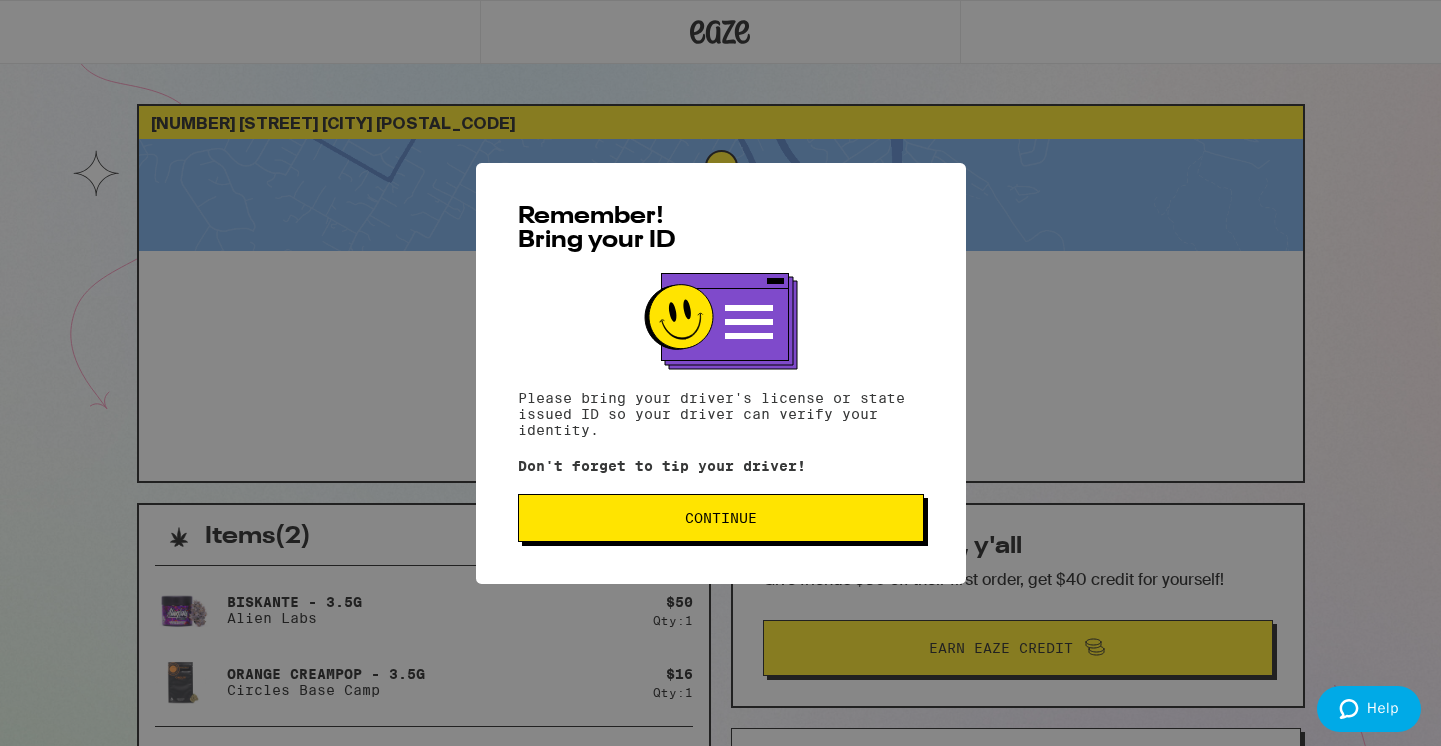 click on "Remember! Bring your ID  Please bring your driver's license or state issued ID so your driver can verify your identity. Don't forget to tip your driver! Continue" at bounding box center (720, 373) 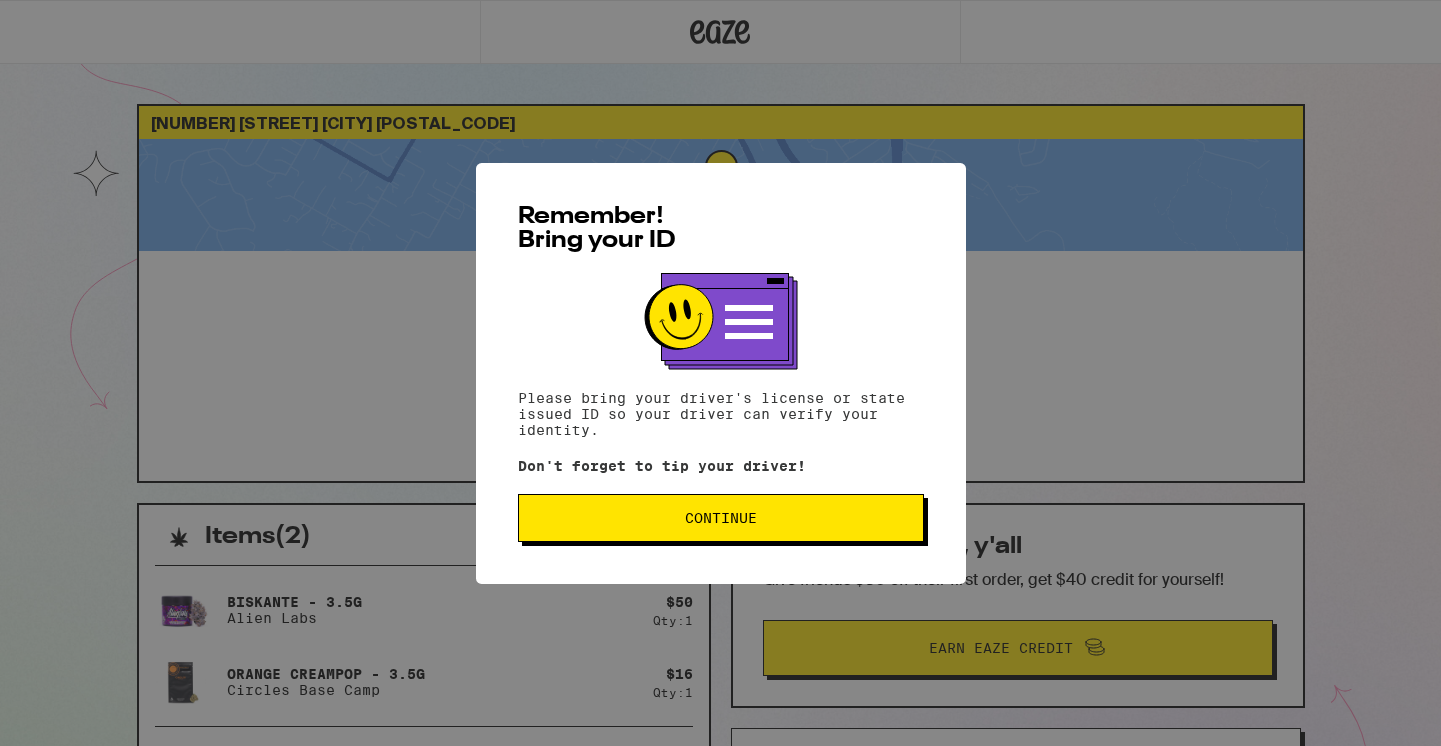 scroll, scrollTop: 0, scrollLeft: 0, axis: both 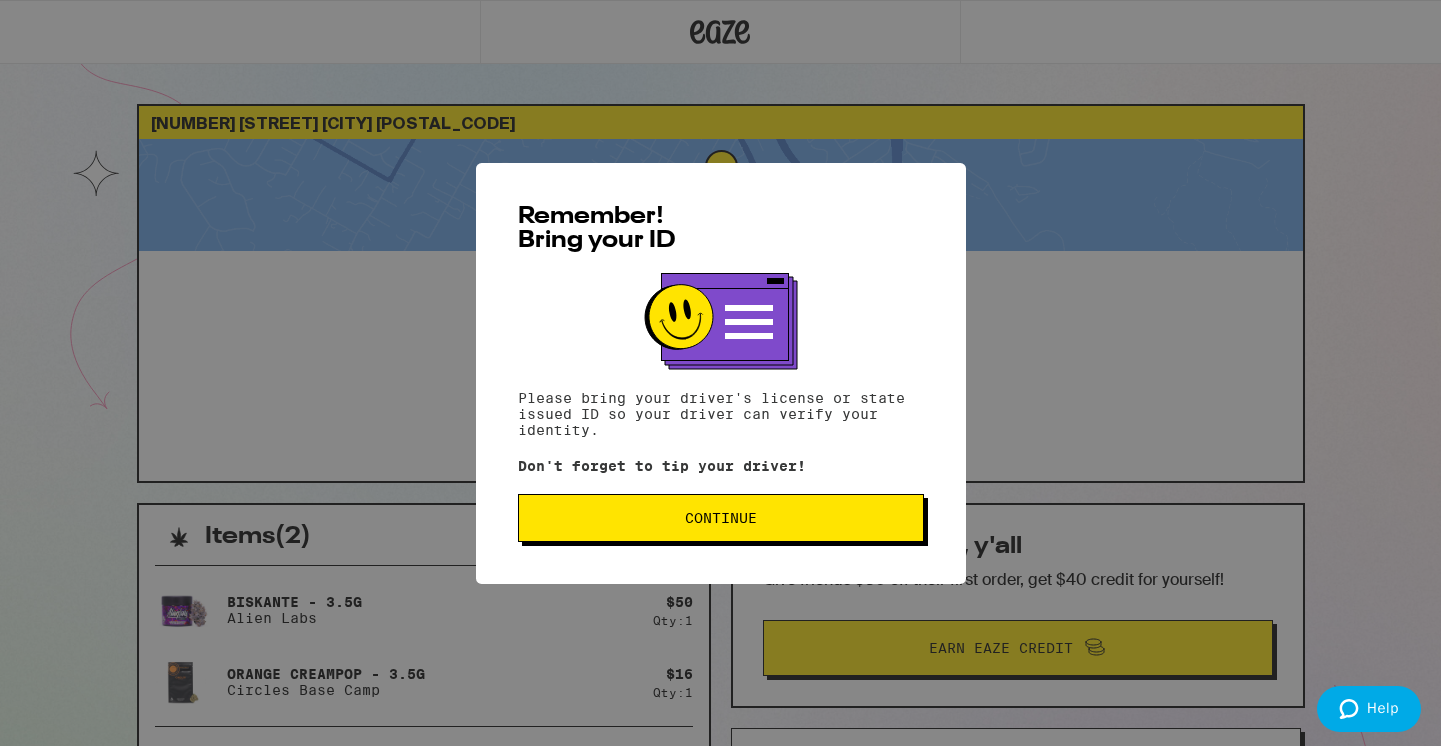 click on "Continue" at bounding box center [721, 518] 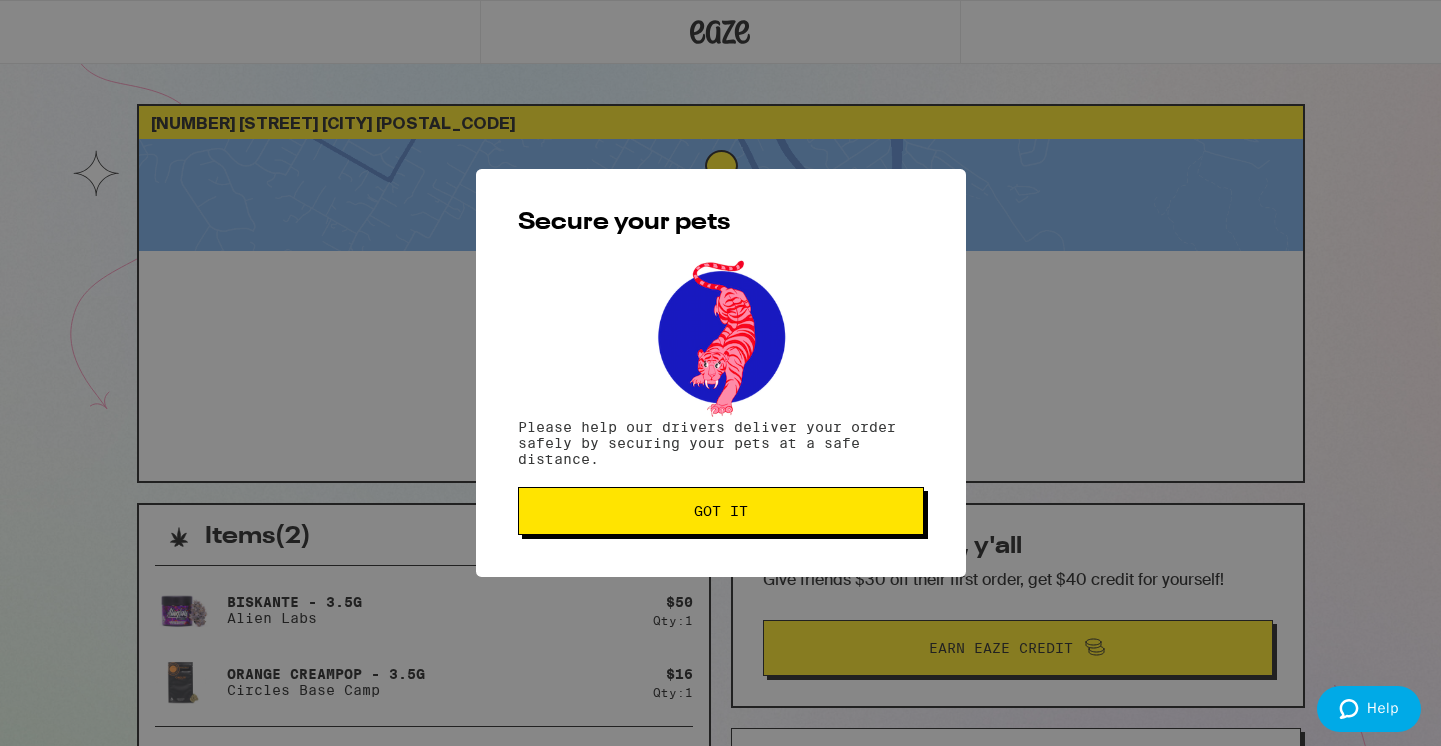 click on "Got it" at bounding box center (721, 511) 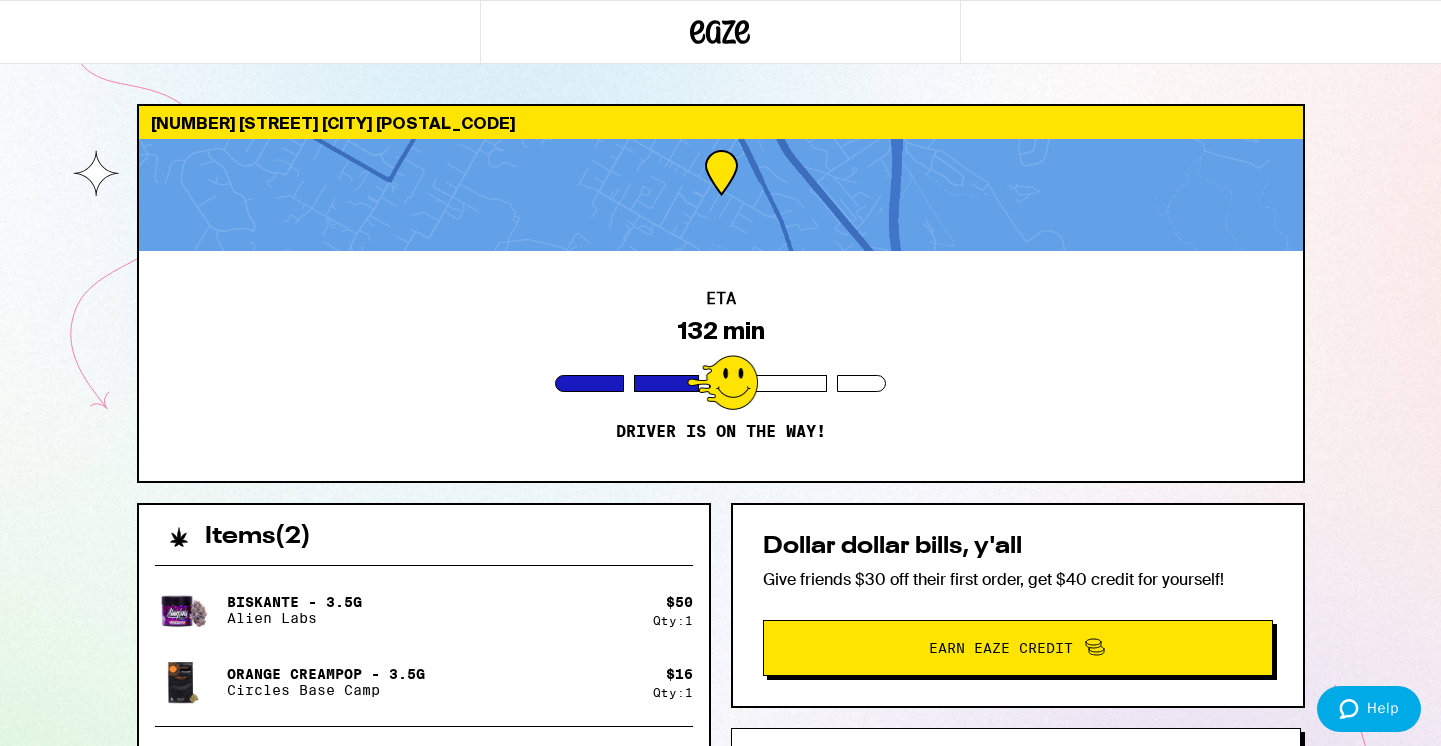 scroll, scrollTop: 0, scrollLeft: 0, axis: both 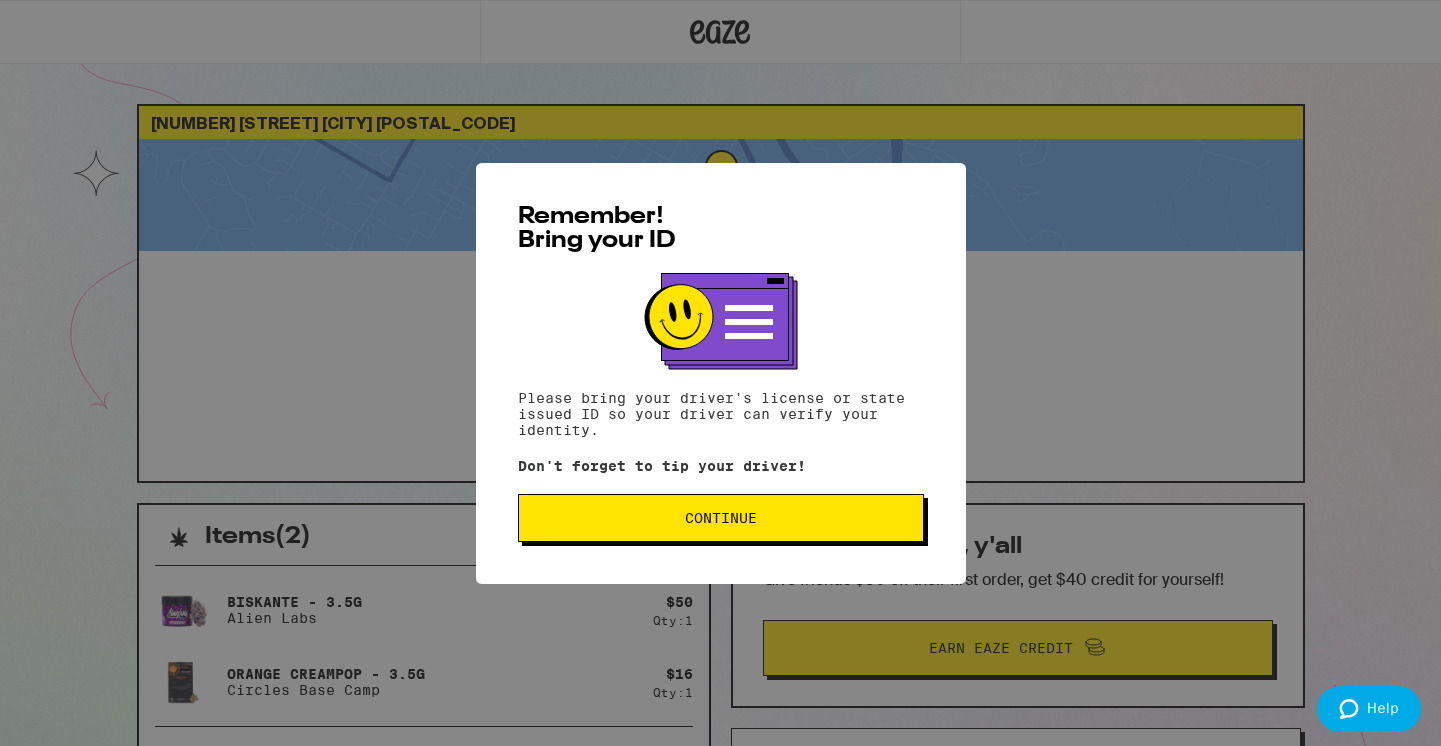 click on "Continue" at bounding box center (721, 518) 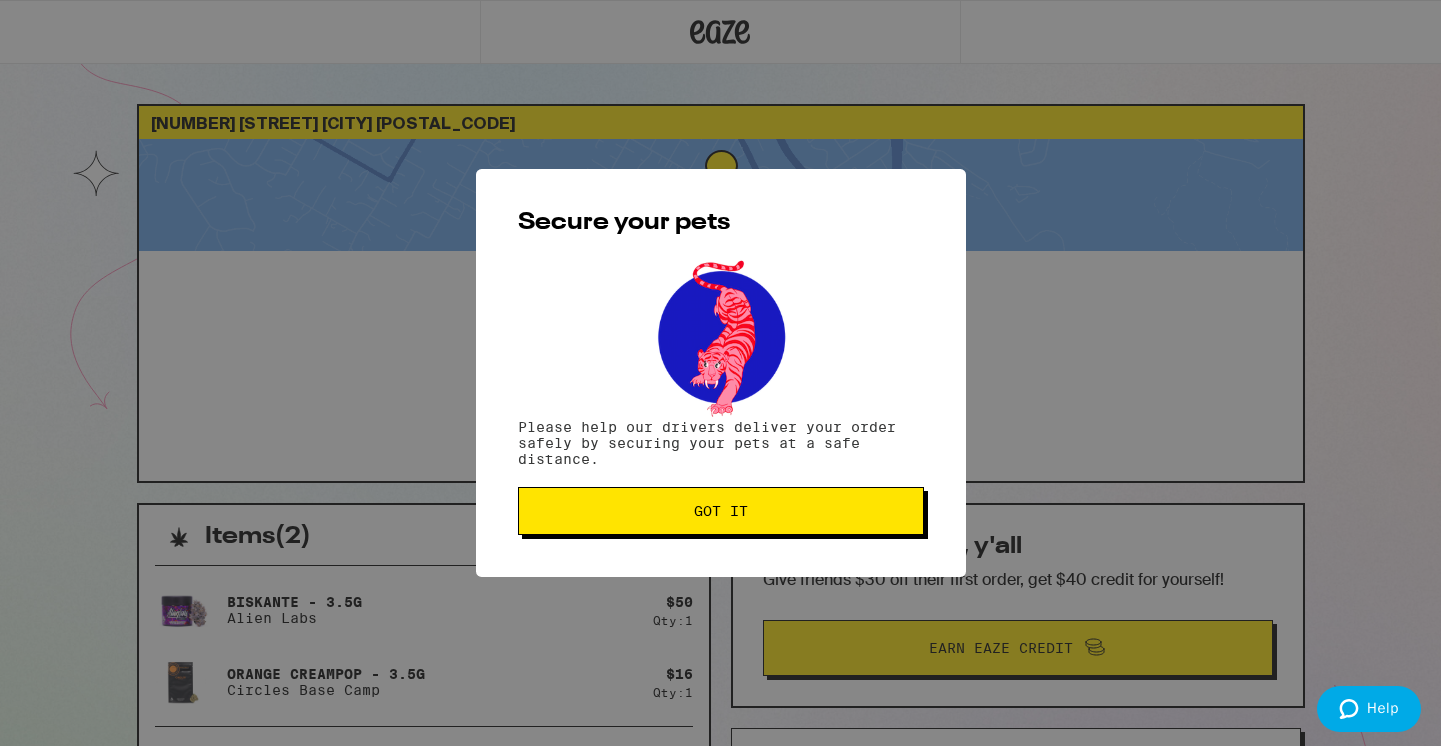 scroll, scrollTop: 0, scrollLeft: 0, axis: both 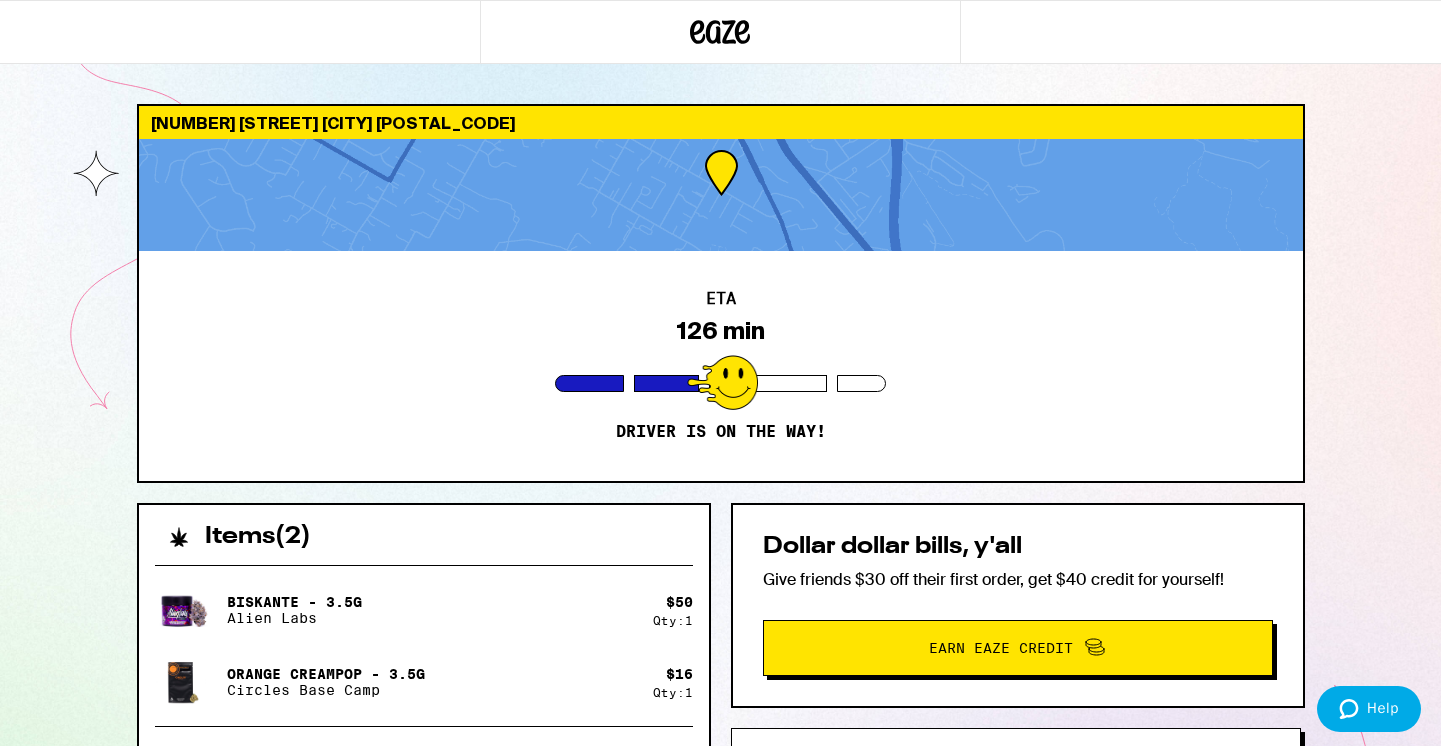 click on "1555 Center Rd Novato 94947 ETA 126 min Driver is on the way!  Items  ( 2 ) Biskante - 3.5g Alien Labs $ 50 Qty:  1 Orange Creampop - 3.5g Circles Base Camp $ 16 Qty:  1 Subtotal $66.00 Delivery $5.00 Taxes & Fees More Info $24.05 Promo: HIGHUP -$19.80 Order Total $75.25  Items  ( 2 ) Biskante - 3.5g Alien Labs $ 50 Qty:  1 Orange Creampop - 3.5g Circles Base Camp $ 16 Qty:  1 Subtotal $66.00 Delivery $5.00 Taxes & Fees More Info $24.05 Promo: HIGHUP -$19.80 Order Total $75.25 Dollar dollar bills, y'all Give friends $30 off their first order, get $40 credit for yourself! Earn Eaze Credit Need help? View/Print SB 540 Brochure Printed copies of SB-540 brochure are available with your driver" at bounding box center (720, 545) 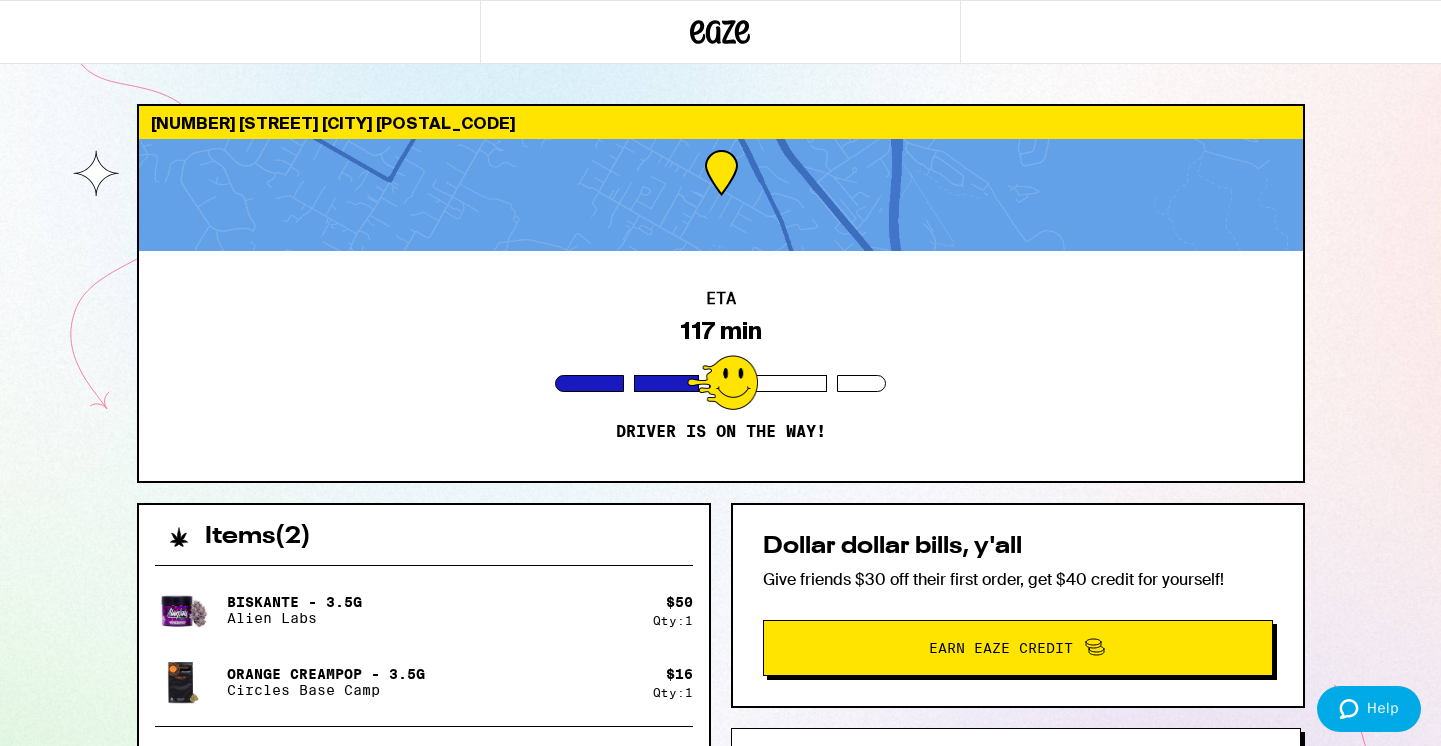 click on "1555 Center Rd Novato 94947 ETA 117 min Driver is on the way!  Items  ( 2 ) Biskante - 3.5g Alien Labs $ 50 Qty:  1 Orange Creampop - 3.5g Circles Base Camp $ 16 Qty:  1 Subtotal $66.00 Delivery $5.00 Taxes & Fees More Info $24.05 Promo: HIGHUP -$19.80 Order Total $75.25  Items  ( 2 ) Biskante - 3.5g Alien Labs $ 50 Qty:  1 Orange Creampop - 3.5g Circles Base Camp $ 16 Qty:  1 Subtotal $66.00 Delivery $5.00 Taxes & Fees More Info $24.05 Promo: HIGHUP -$19.80 Order Total $75.25 Dollar dollar bills, y'all Give friends $30 off their first order, get $40 credit for yourself! Earn Eaze Credit Need help? View/Print SB 540 Brochure Printed copies of SB-540 brochure are available with your driver" at bounding box center (720, 545) 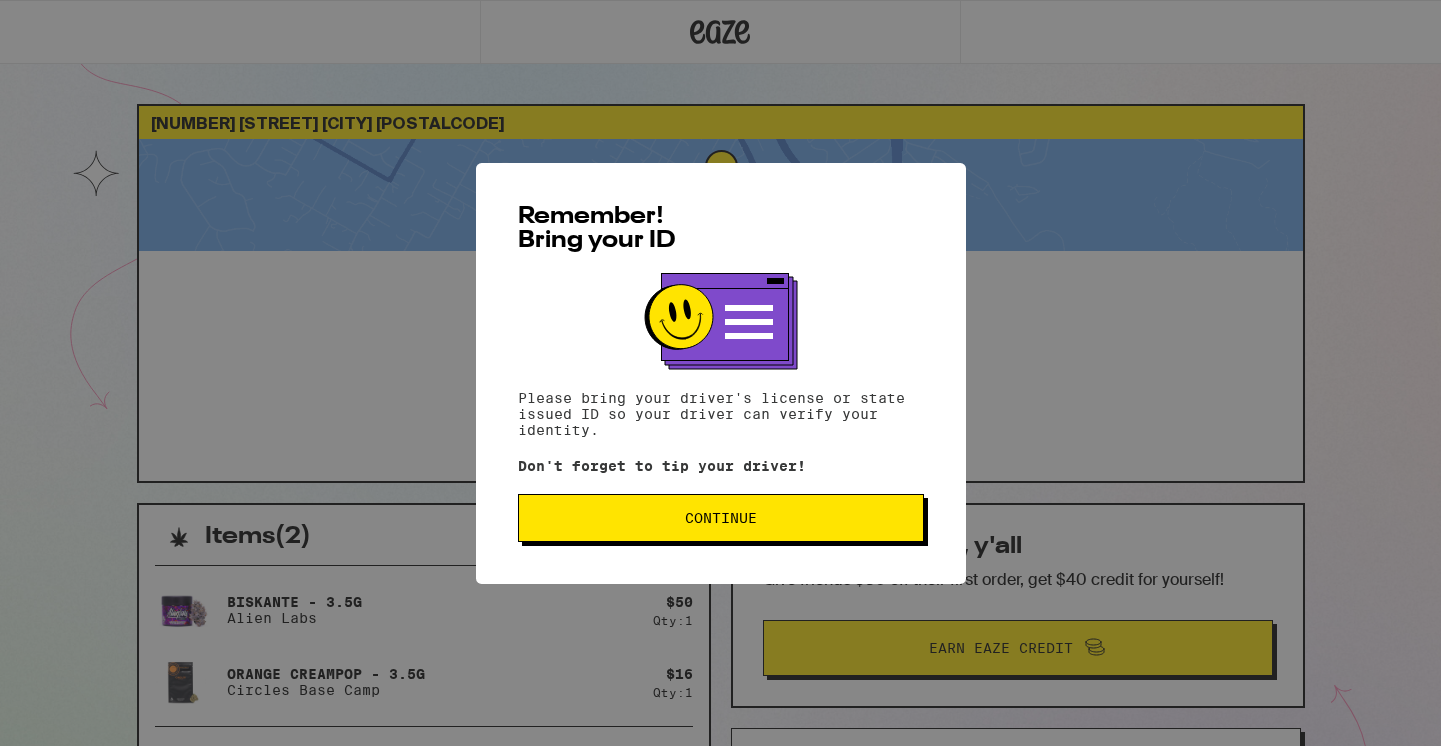 scroll, scrollTop: 0, scrollLeft: 0, axis: both 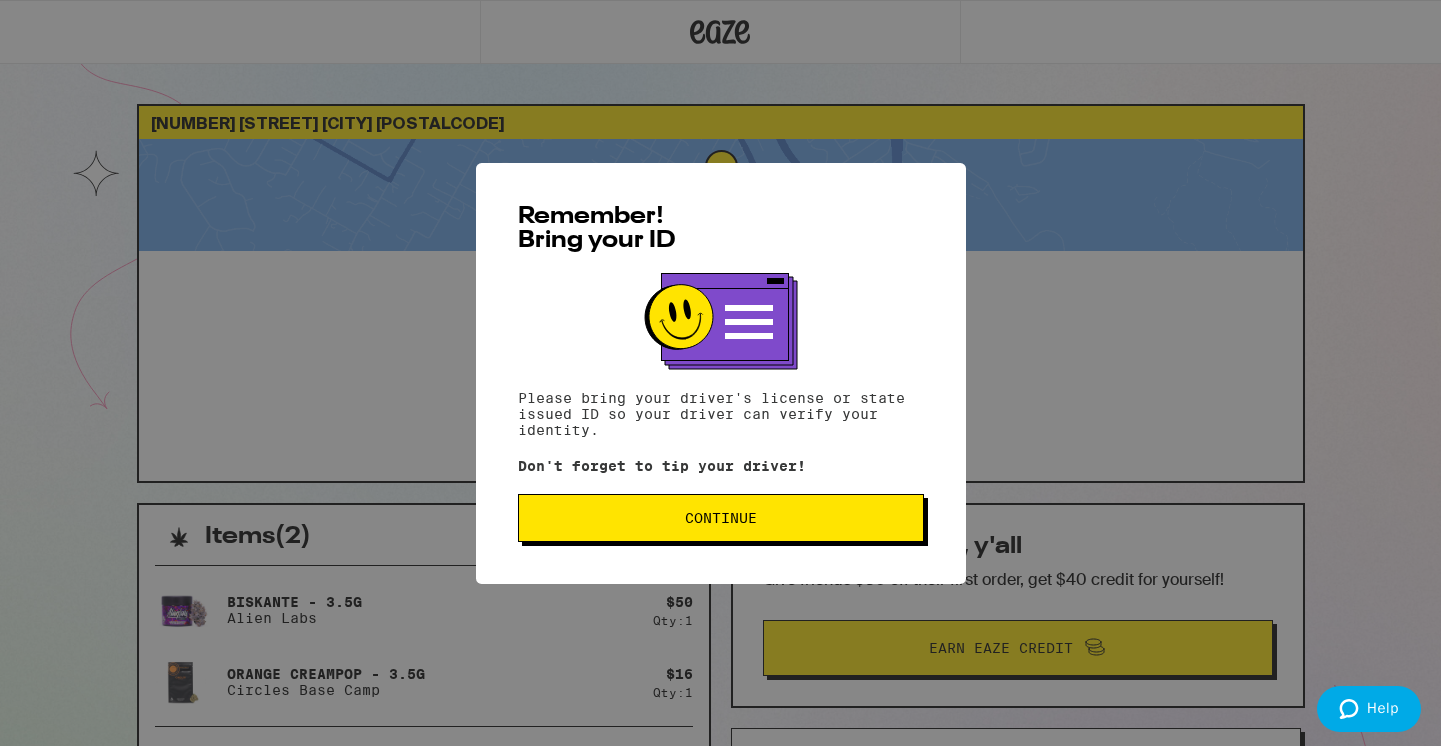 click on "Continue" at bounding box center (721, 518) 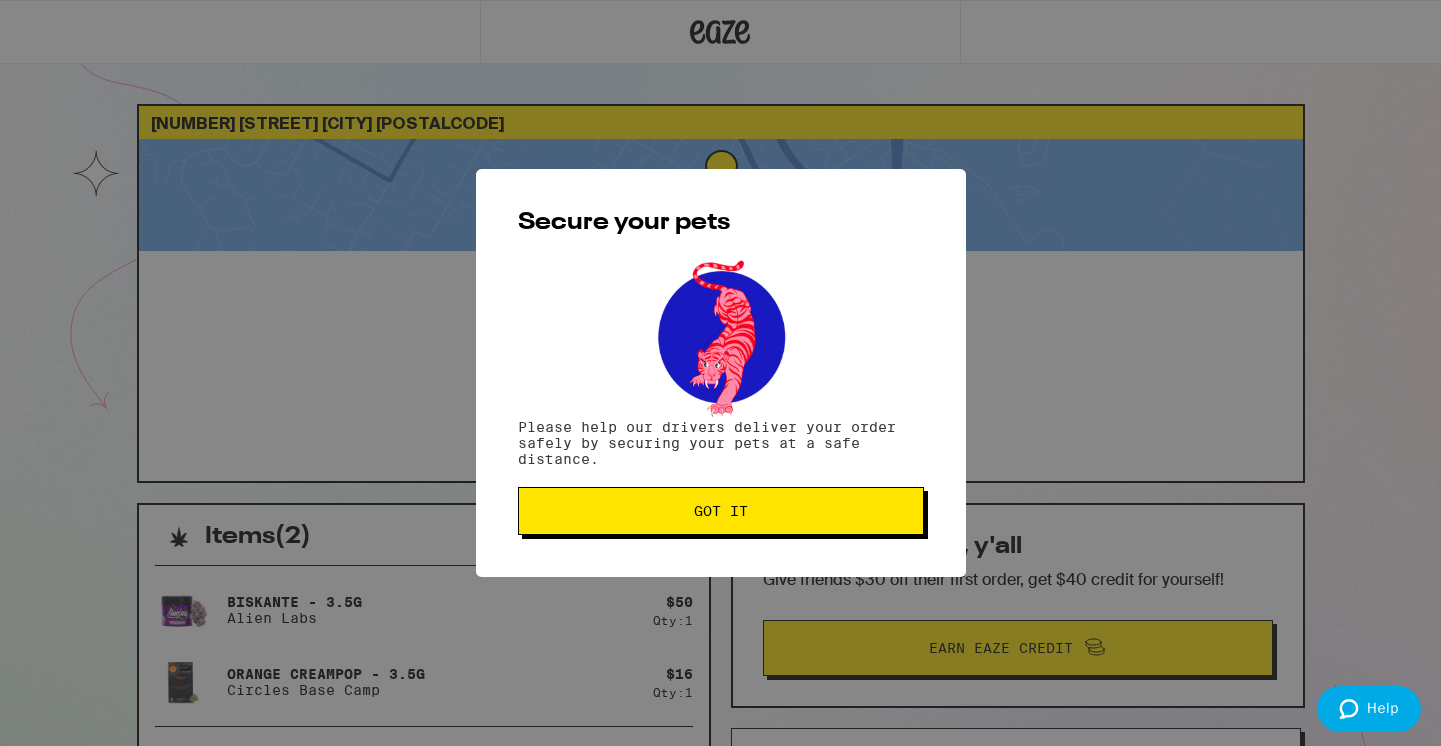 click on "Got it" at bounding box center (721, 511) 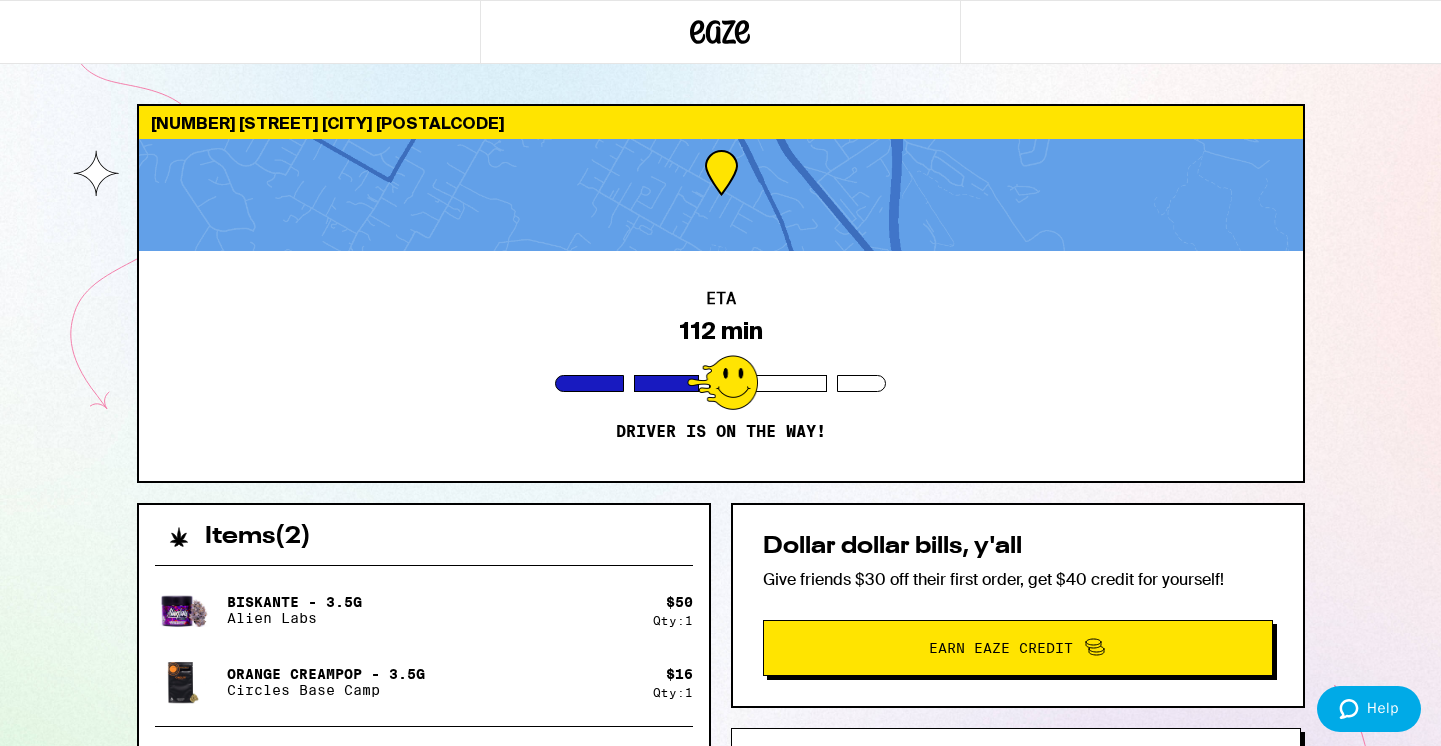 scroll, scrollTop: 0, scrollLeft: 0, axis: both 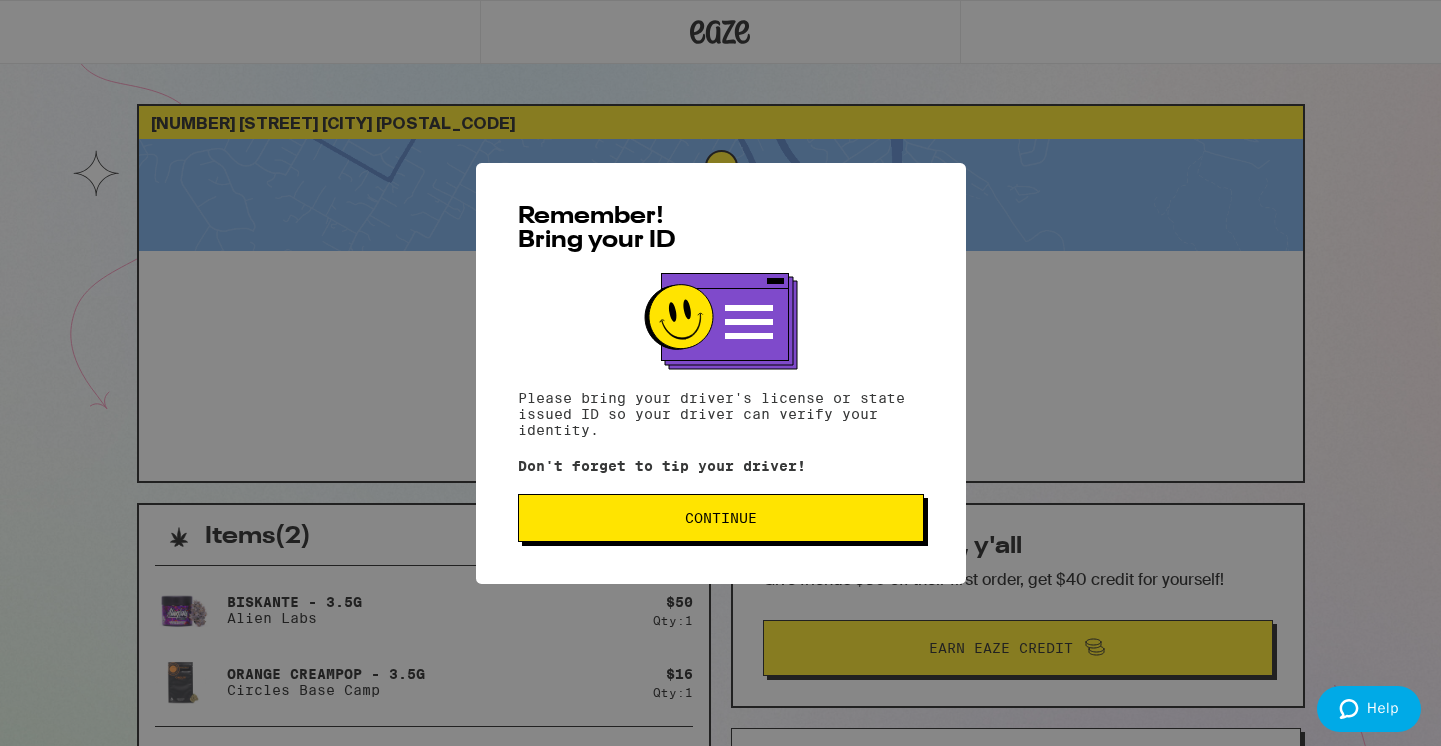 click on "Continue" at bounding box center [721, 518] 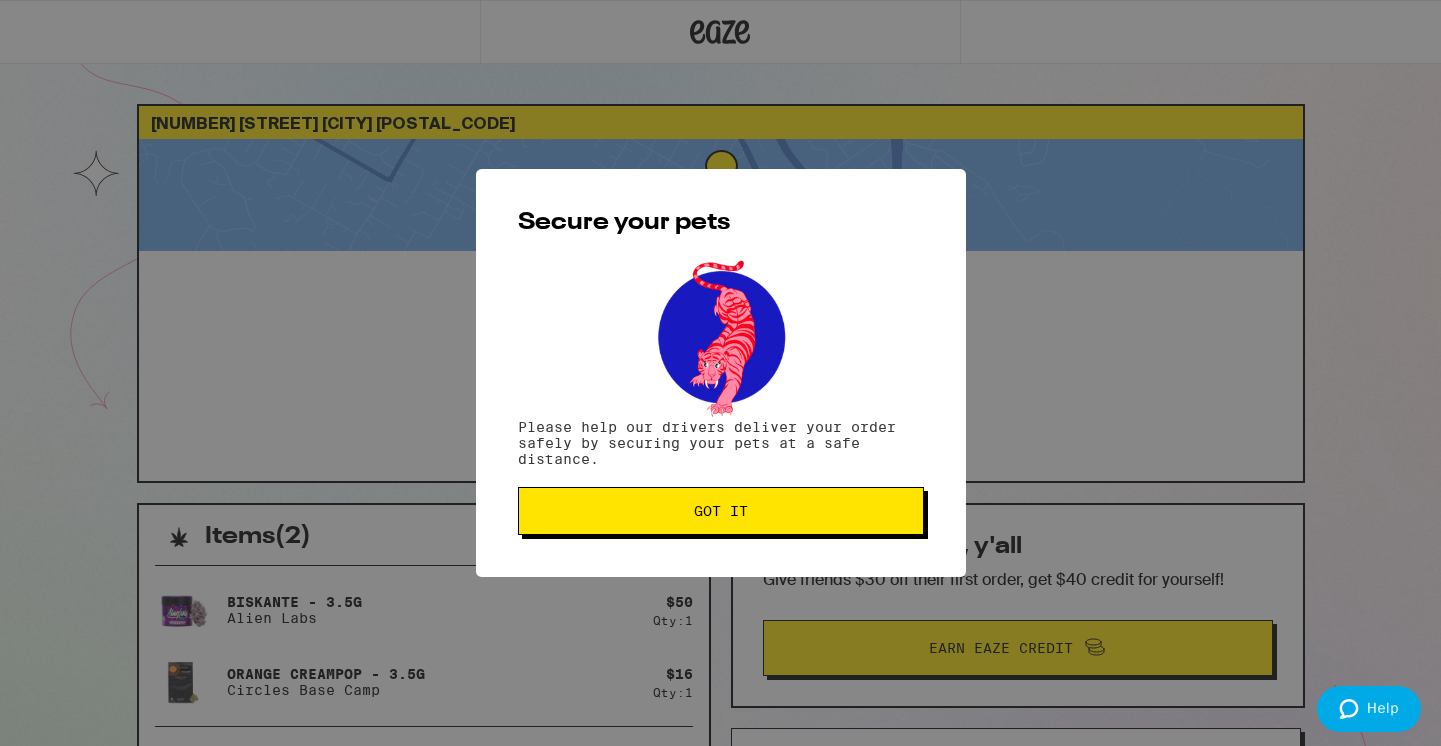 click on "Got it" at bounding box center (721, 511) 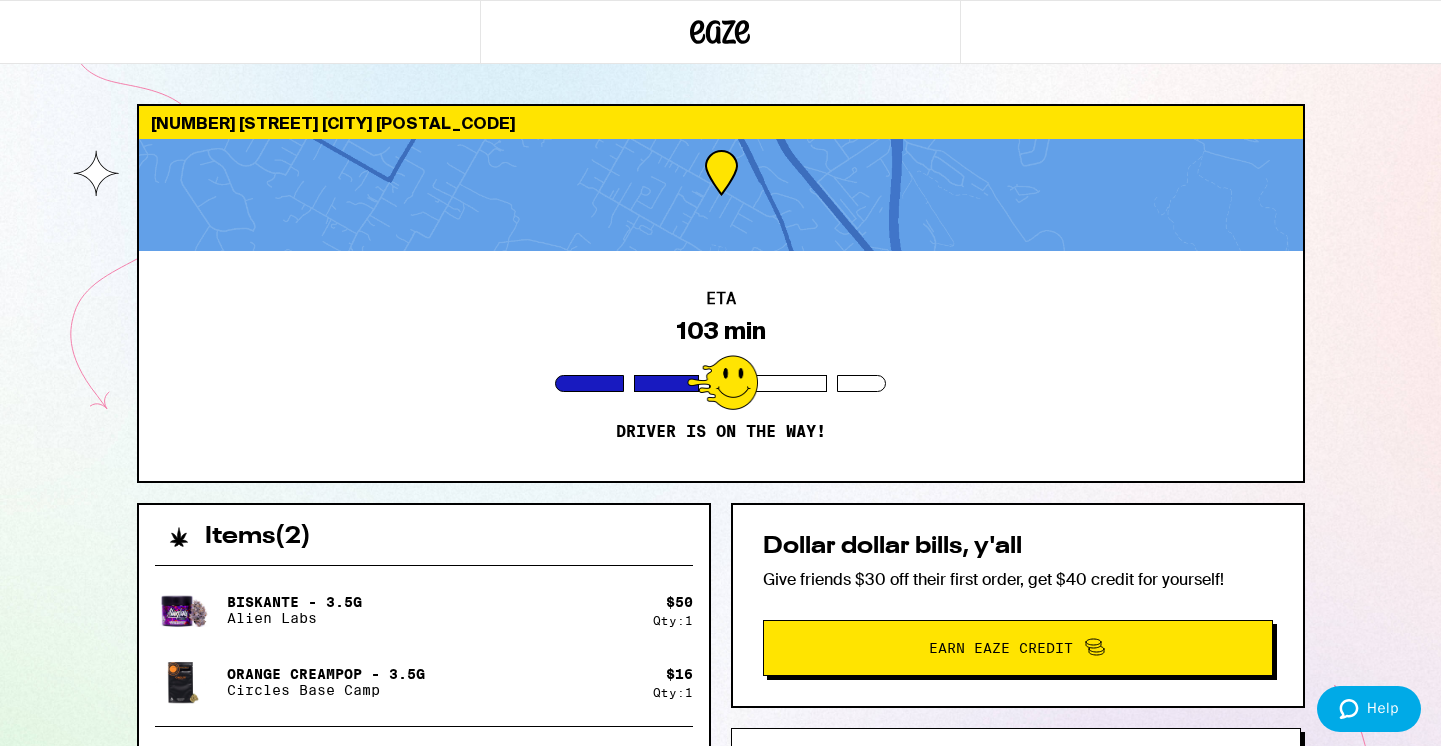 drag, startPoint x: 205, startPoint y: 35, endPoint x: 166, endPoint y: 3, distance: 50.447994 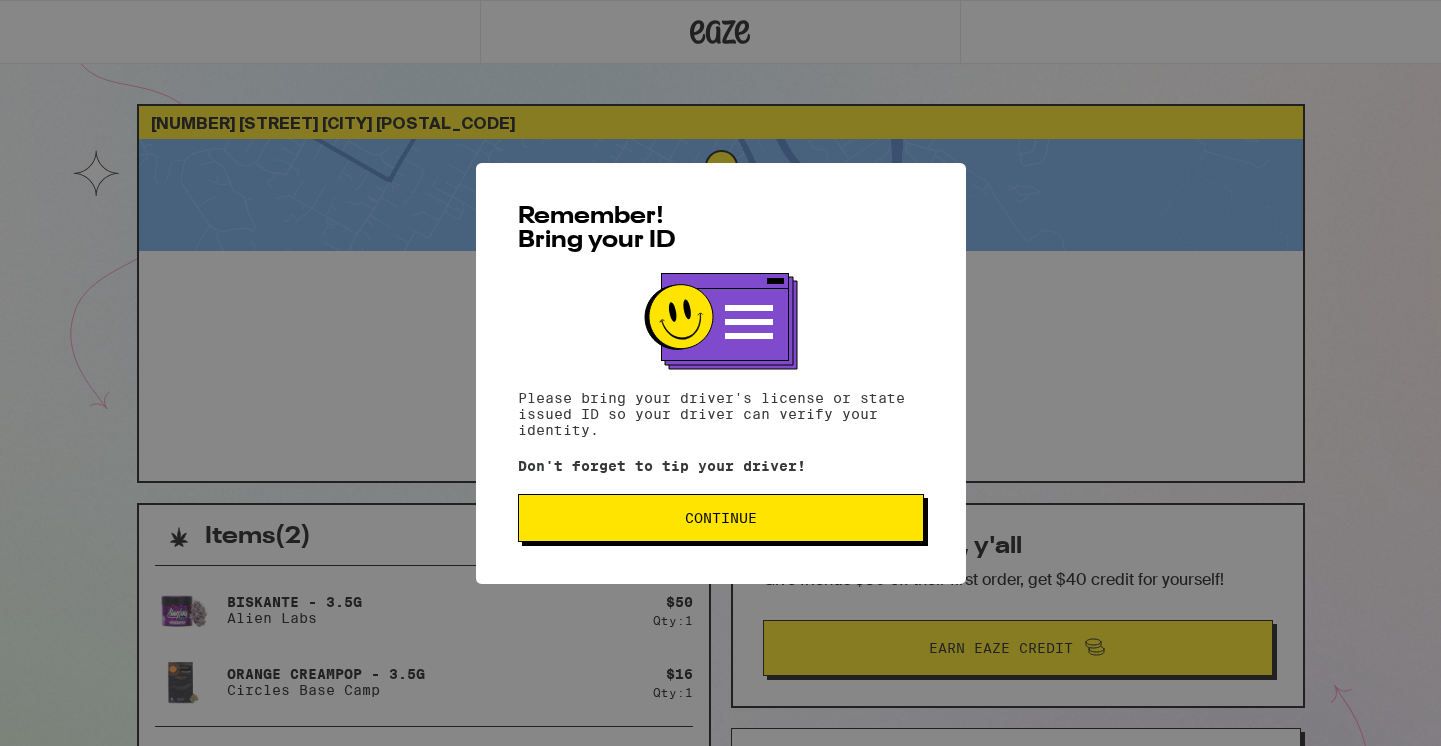 scroll, scrollTop: 0, scrollLeft: 0, axis: both 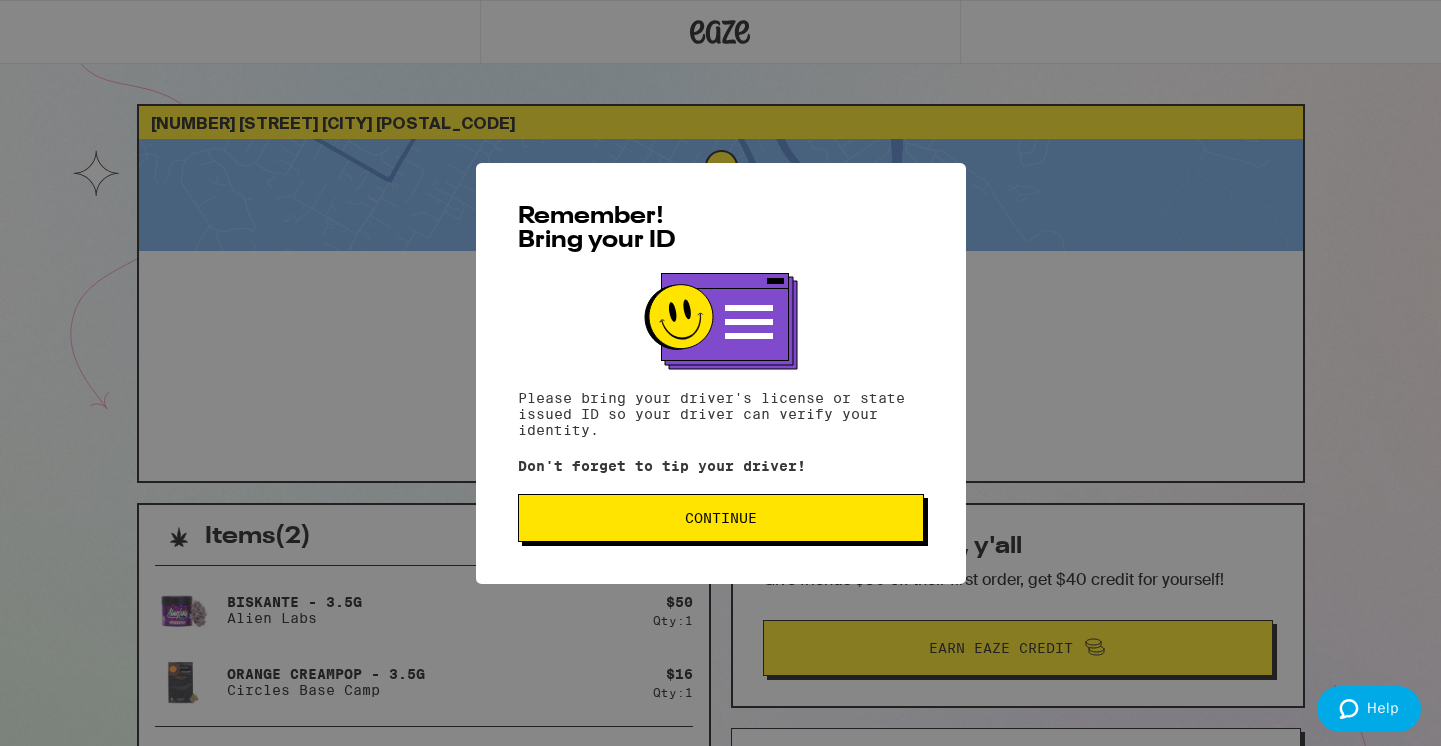 click on "Continue" at bounding box center (721, 518) 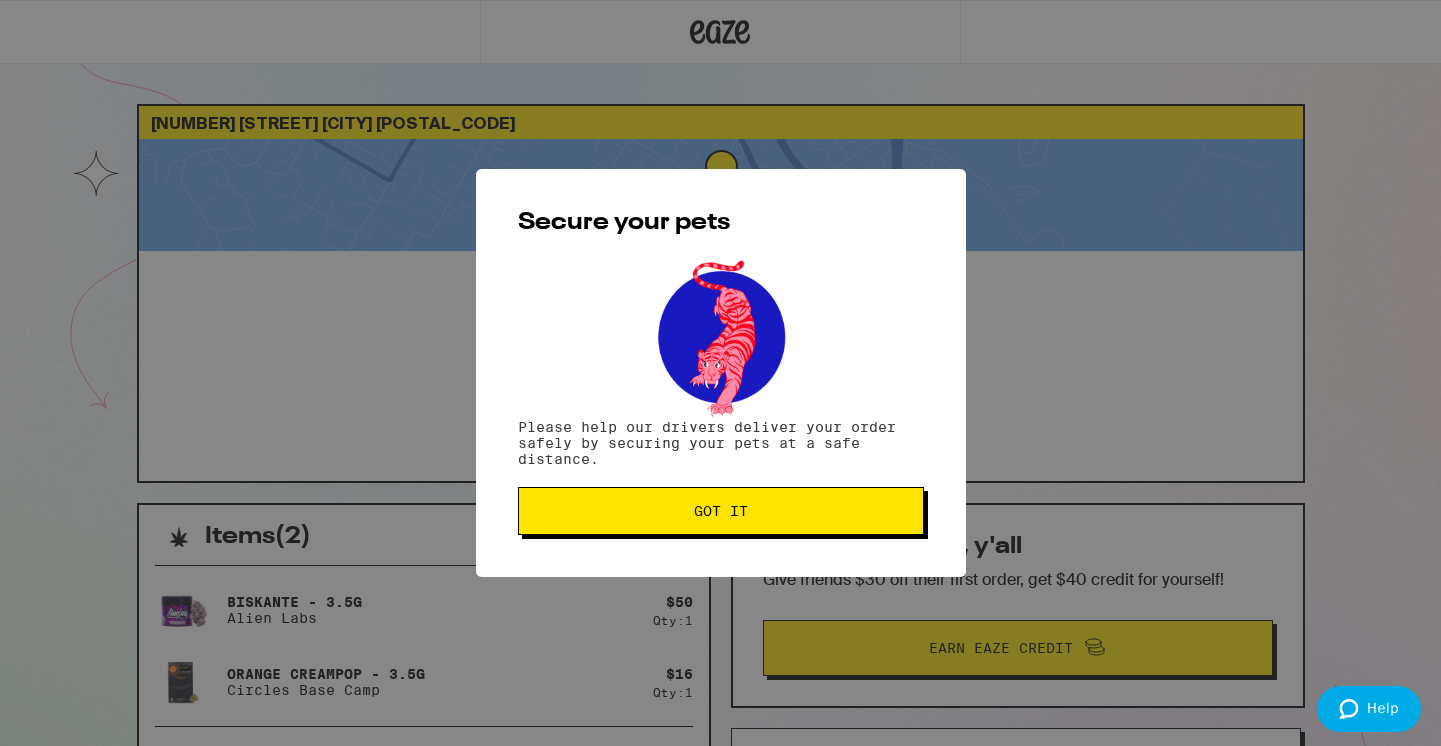 scroll, scrollTop: 0, scrollLeft: 0, axis: both 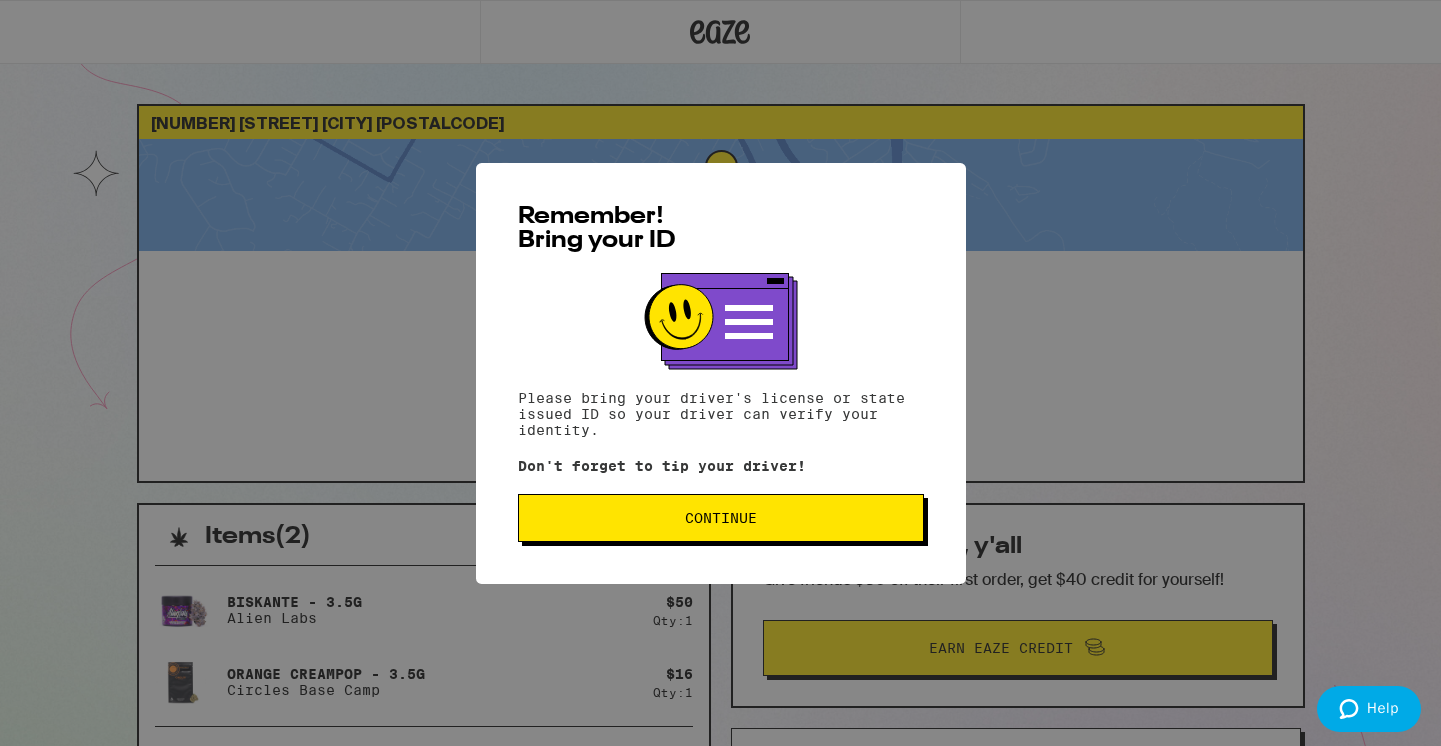 click on "Continue" at bounding box center [721, 518] 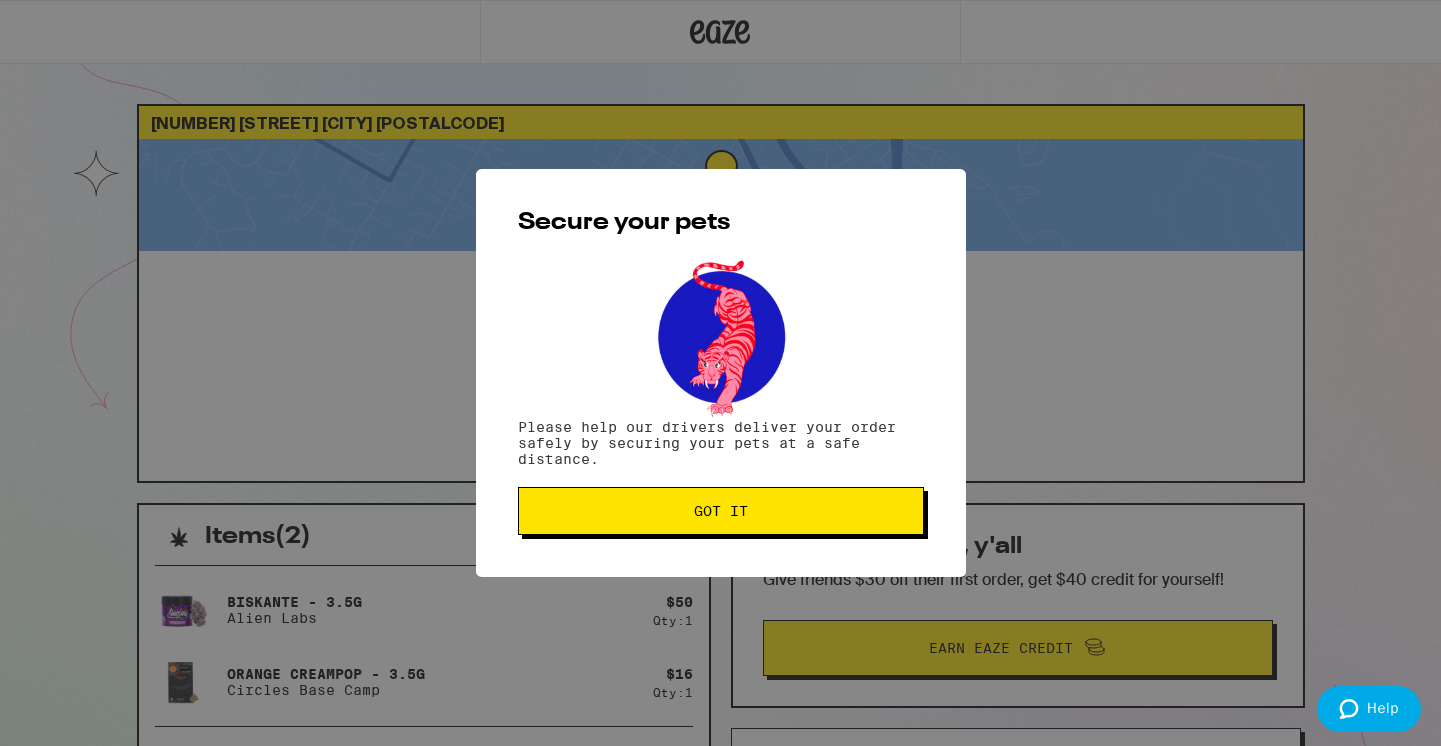 scroll, scrollTop: 0, scrollLeft: 0, axis: both 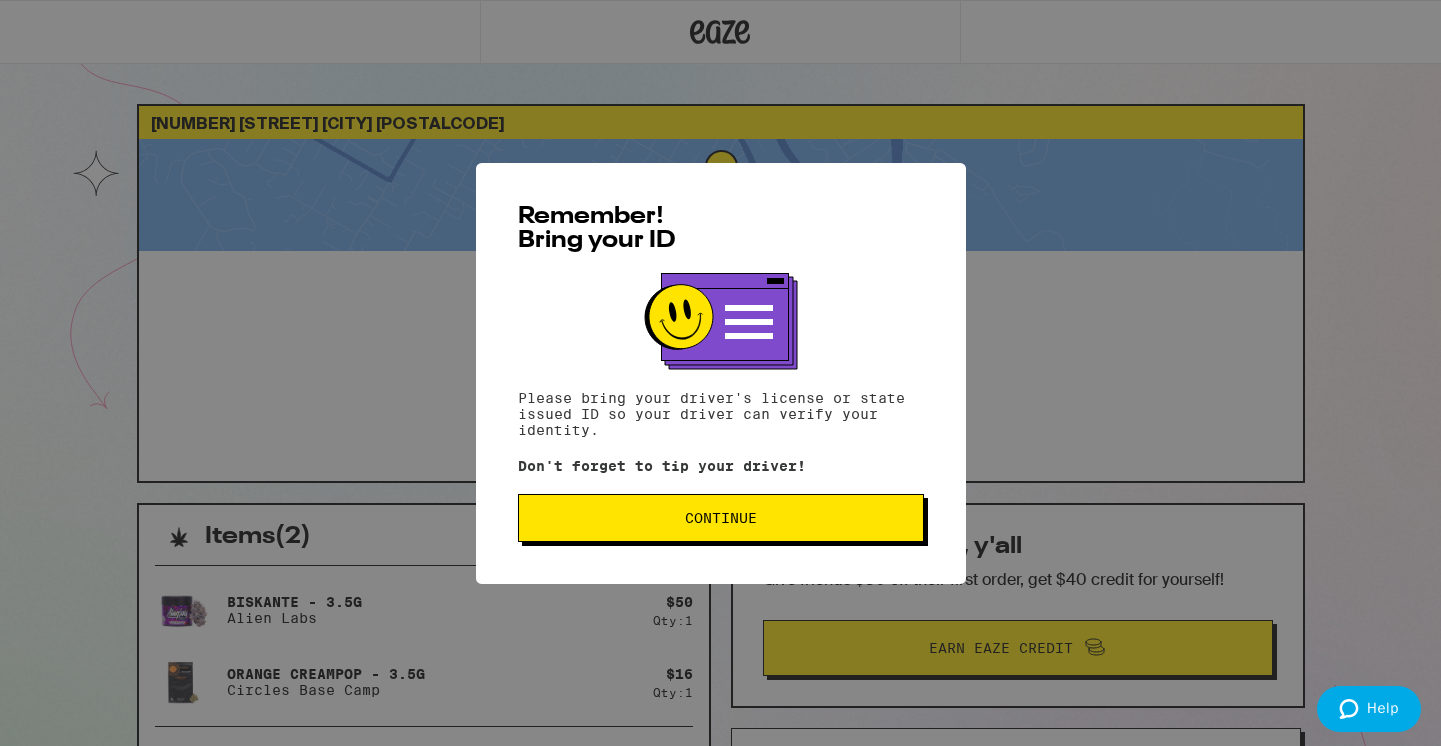 click on "Continue" at bounding box center [721, 518] 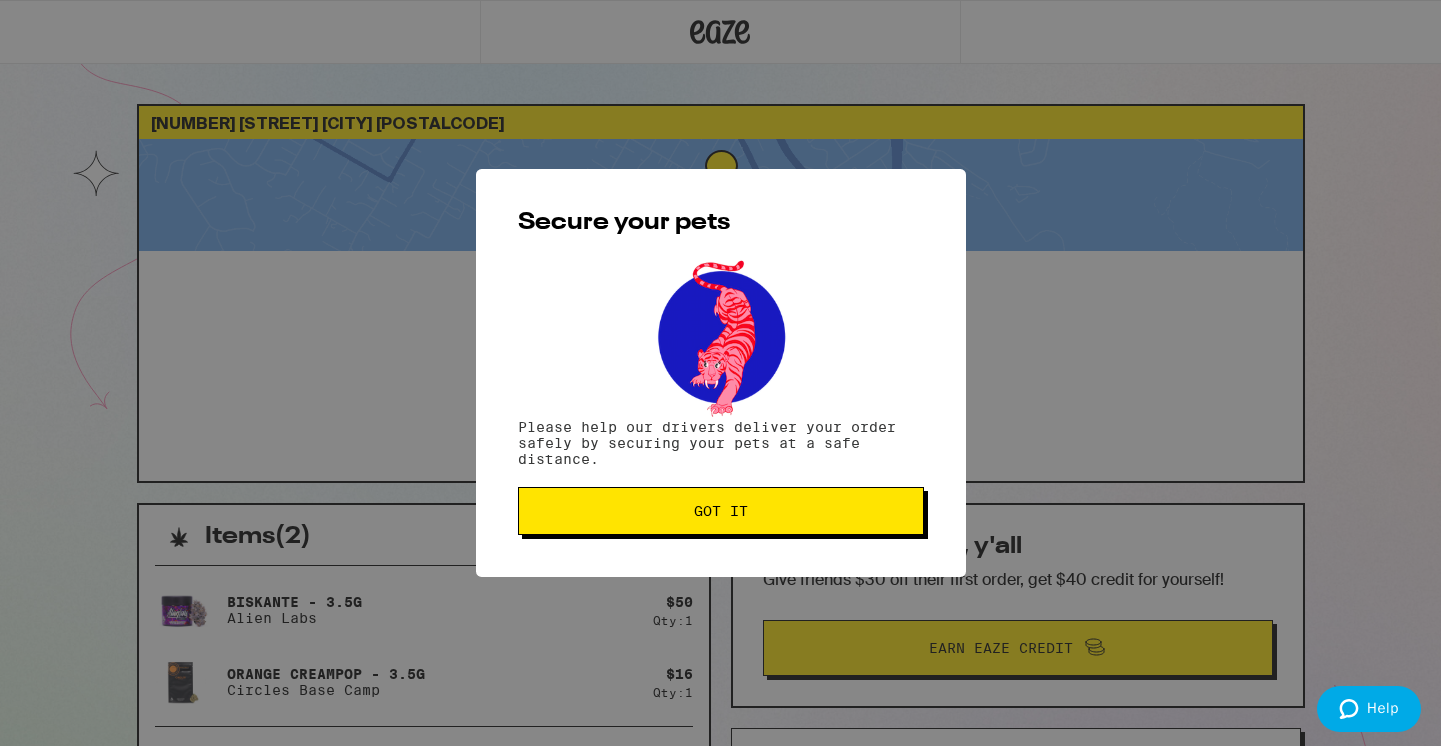 click on "Got it" at bounding box center [721, 511] 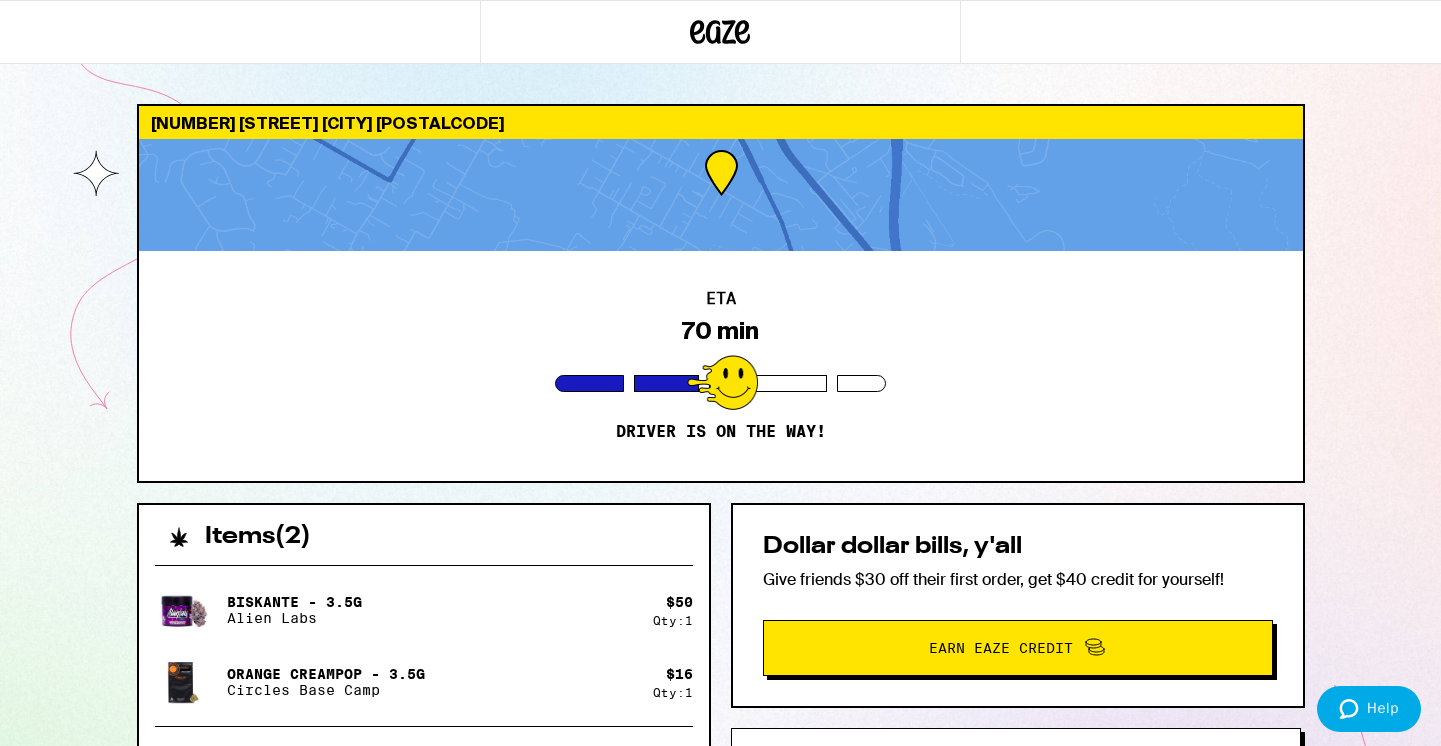 scroll, scrollTop: 0, scrollLeft: 0, axis: both 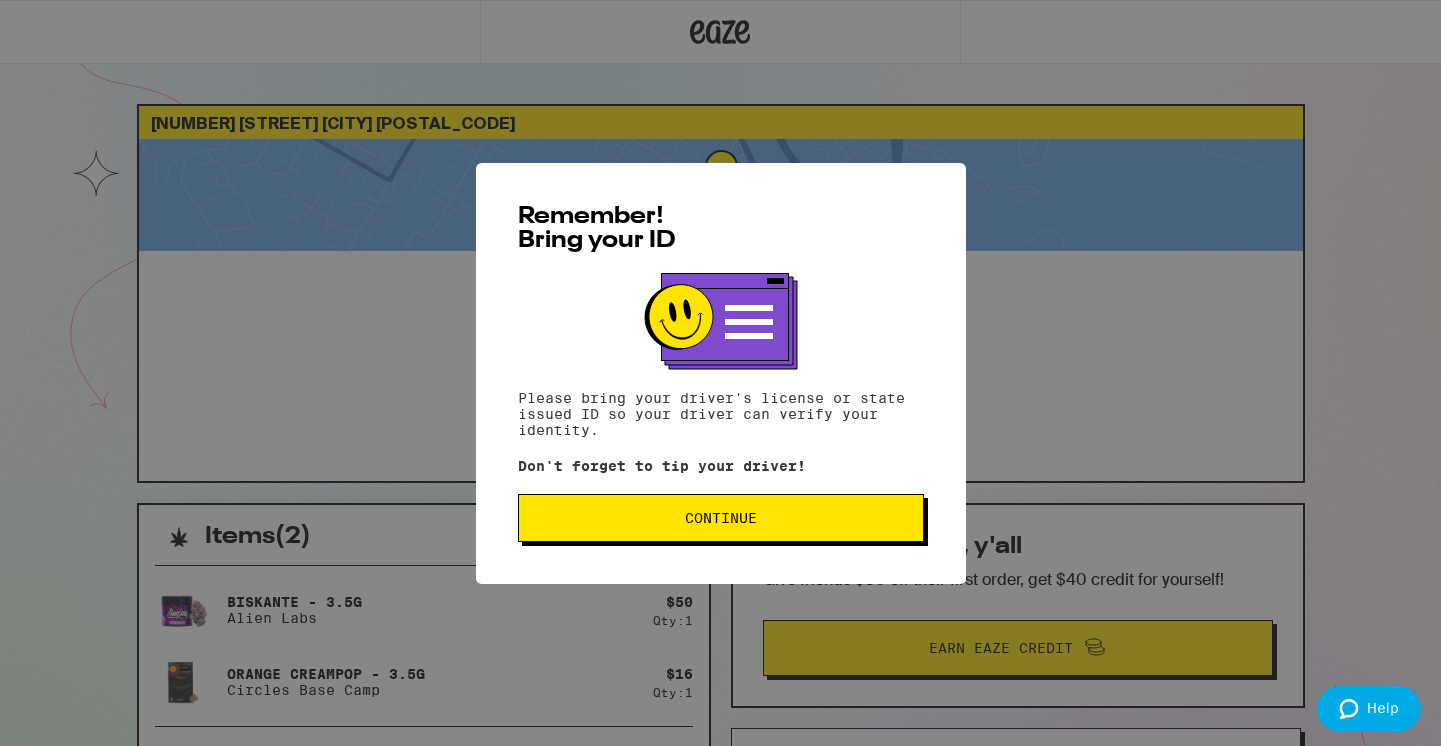 click on "Continue" at bounding box center [721, 518] 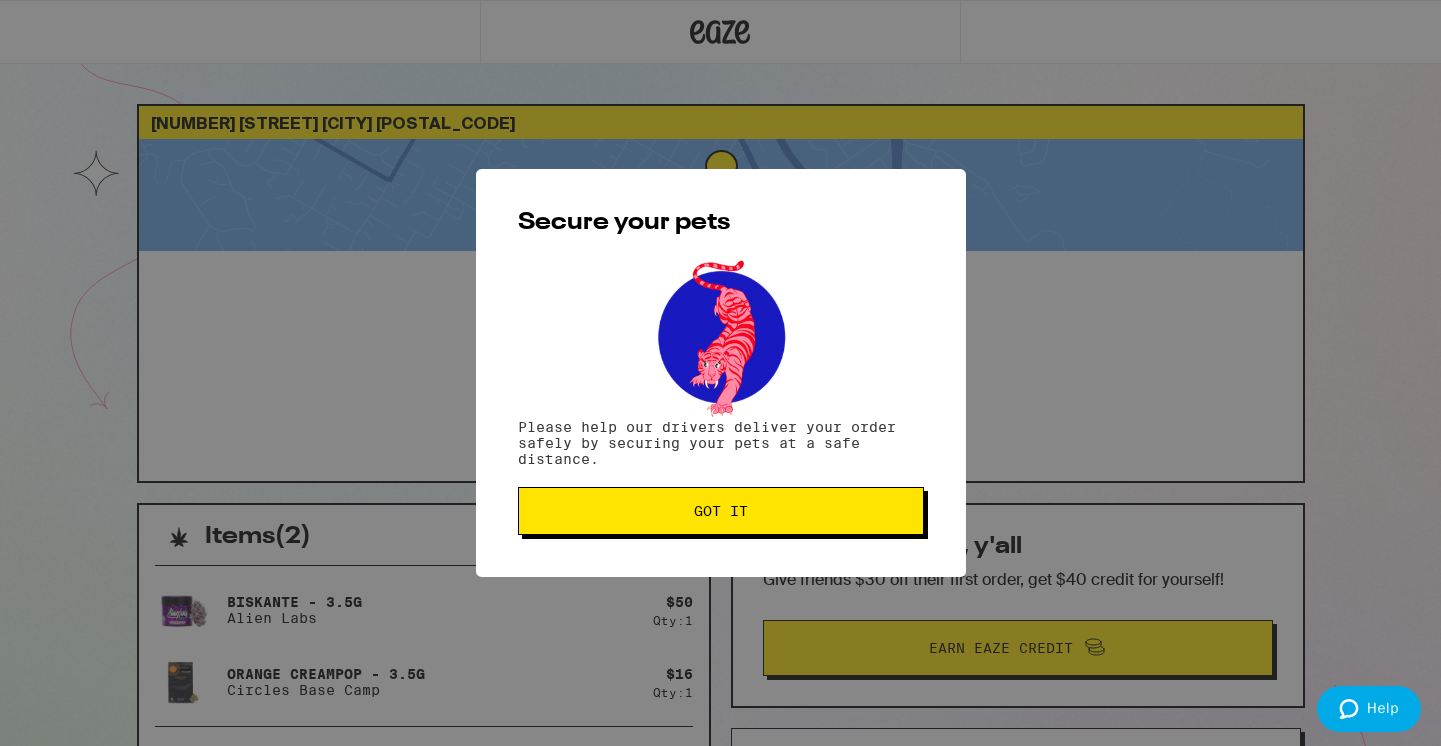 click on "Got it" at bounding box center (721, 511) 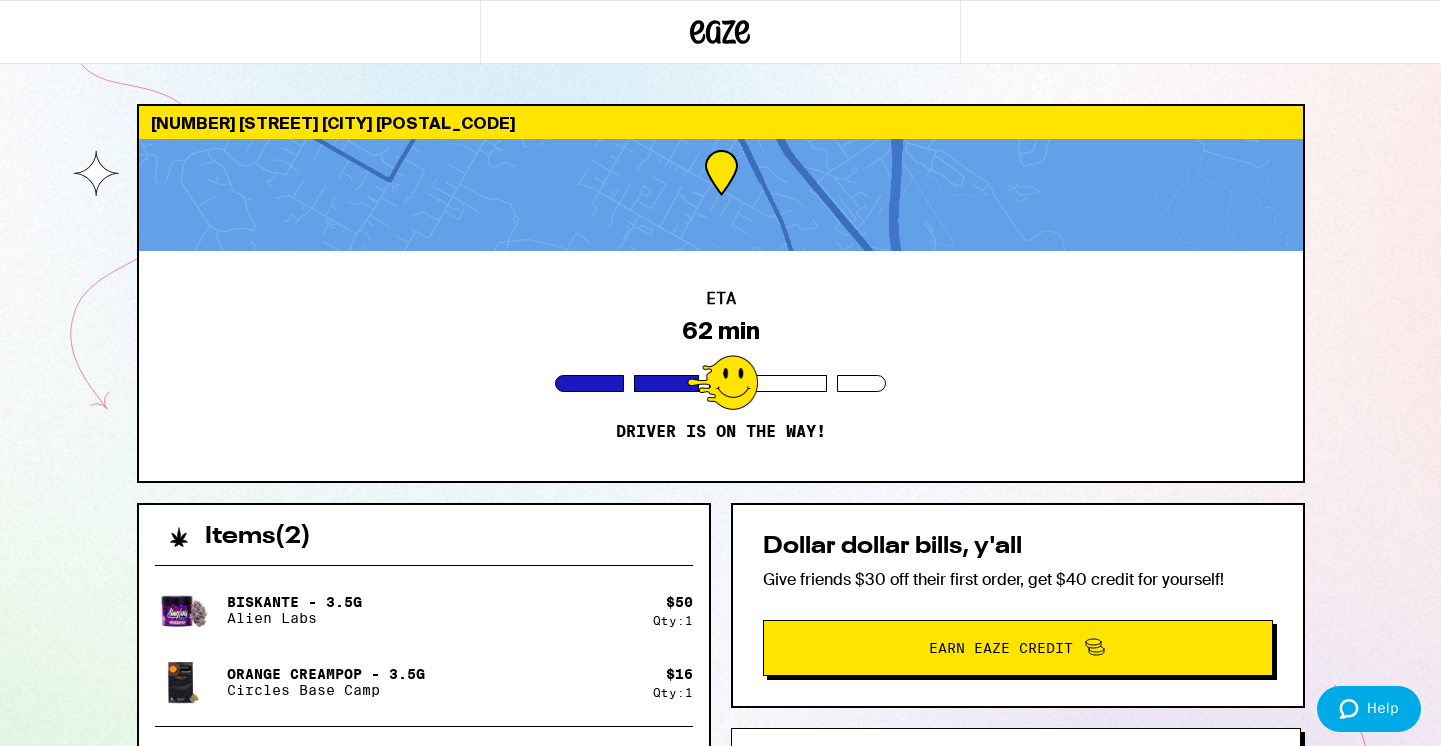 click on "[NUMBER] [STREET] [CITY] [POSTAL_CODE] ETA 62 min Driver is on the way! Items ( 2 ) Biskante - 3.5g Alien Labs $ 50 Qty: 1 Orange Creampop - 3.5g Circles Base Camp $ 16 Qty: 1 Subtotal $66.00 Delivery $5.00 Taxes & Fees More Info $24.05 Promo: HIGHUP -$19.80 Order Total $75.25 Items ( 2 ) Biskante - 3.5g Alien Labs $ 50 Qty: 1 Orange Creampop - 3.5g Circles Base Camp $ 16 Qty: 1 Subtotal $66.00 Delivery $5.00 Taxes & Fees More Info $24.05 Promo: HIGHUP -$19.80 Order Total $75.25 Dollar dollar bills, y'all Give friends $30 off their first order, get $40 credit for yourself! Earn Eaze Credit Need help? View/Print SB 540 Brochure Printed copies of SB-540 brochure are available with your driver" at bounding box center (720, 545) 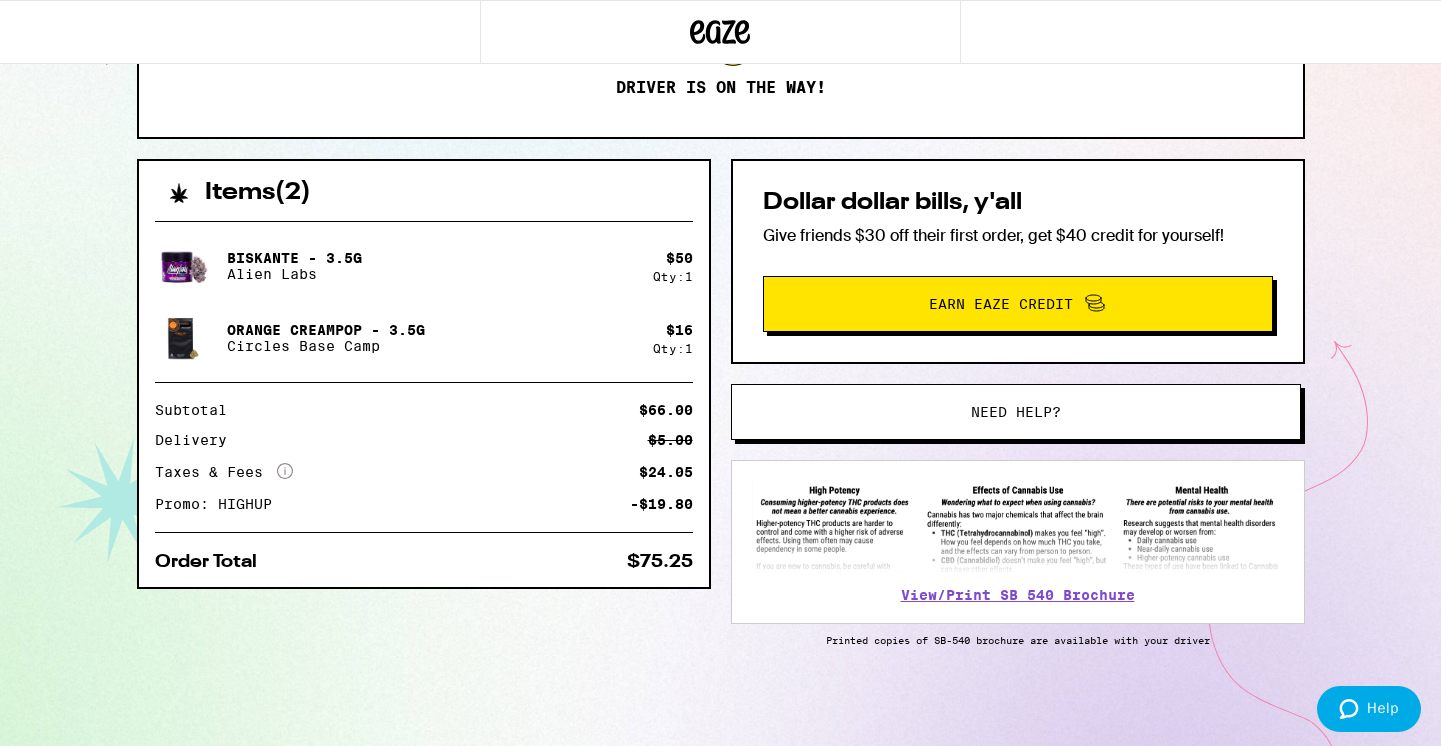 scroll, scrollTop: 0, scrollLeft: 0, axis: both 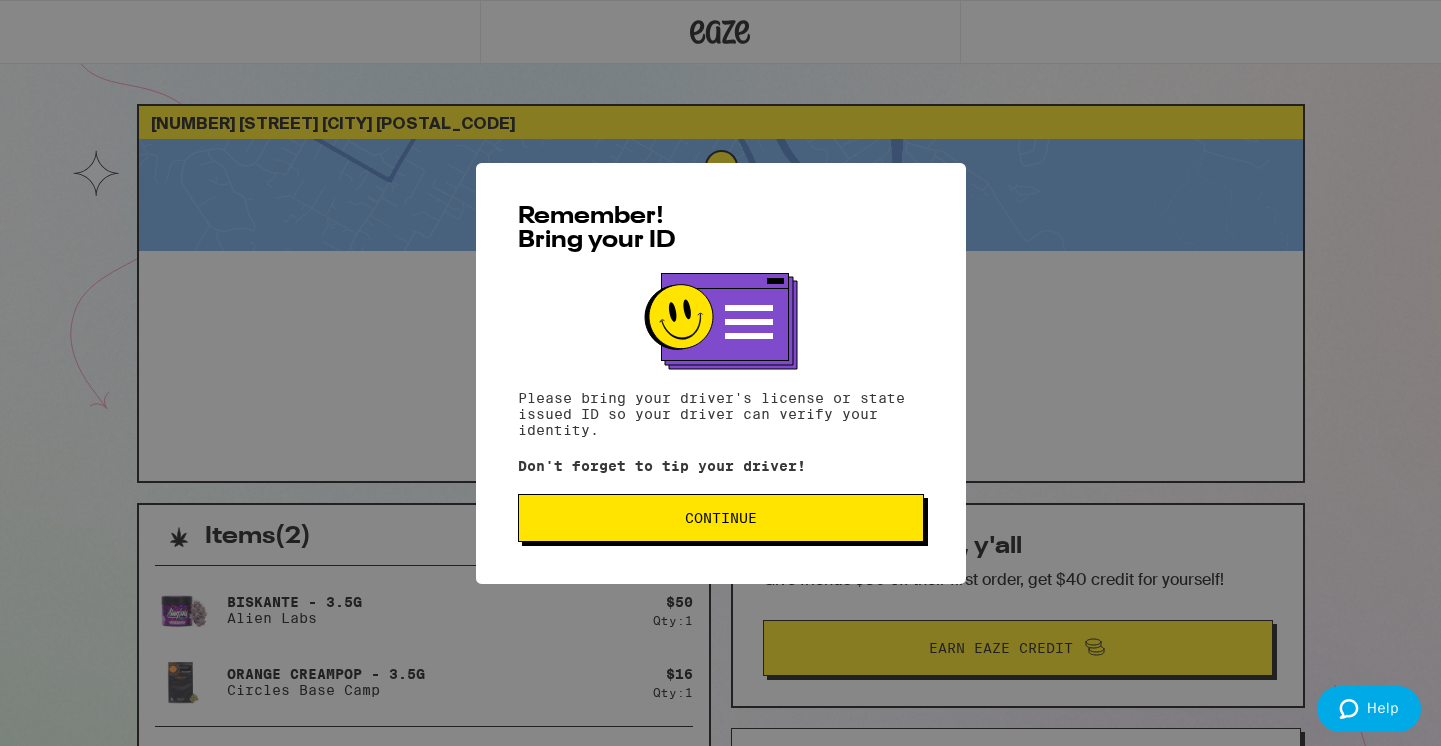 click on "Continue" at bounding box center (721, 518) 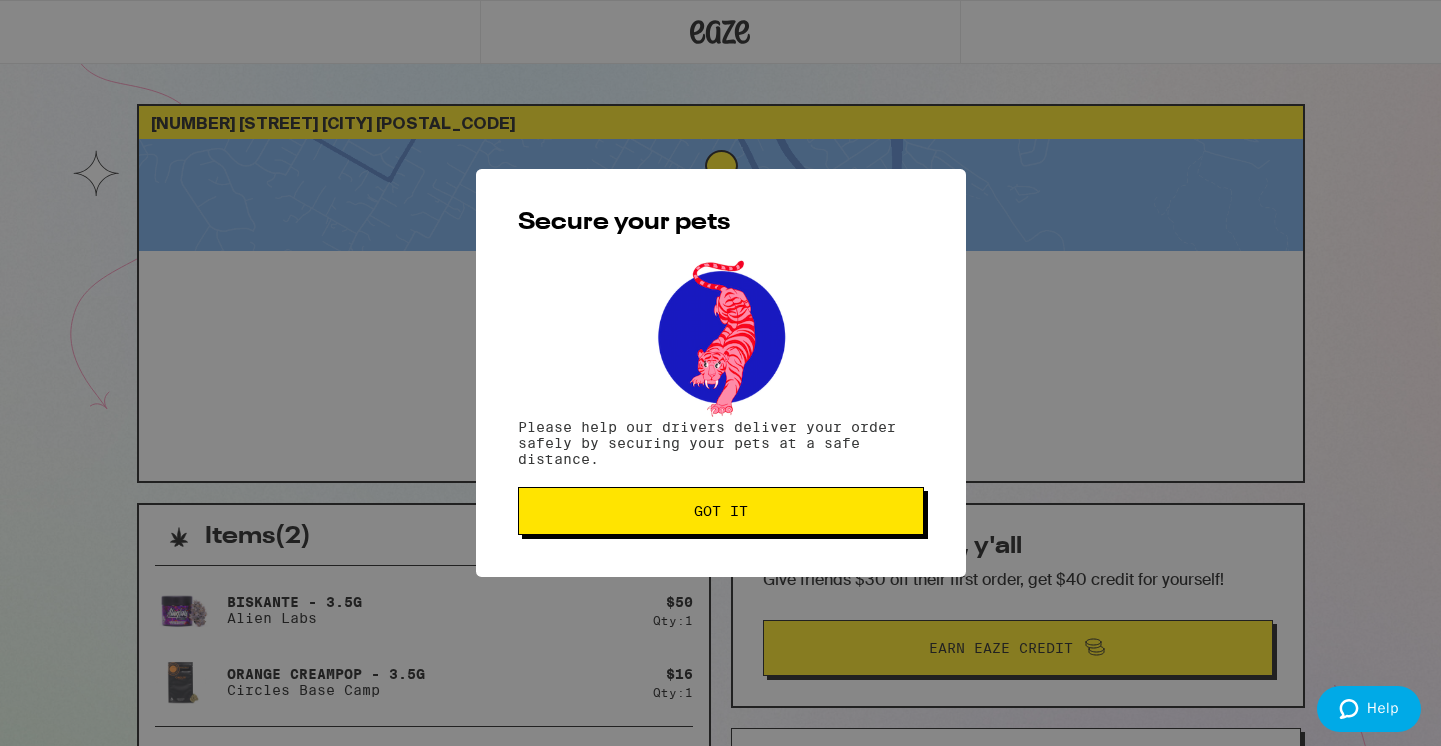 click on "Got it" at bounding box center (721, 511) 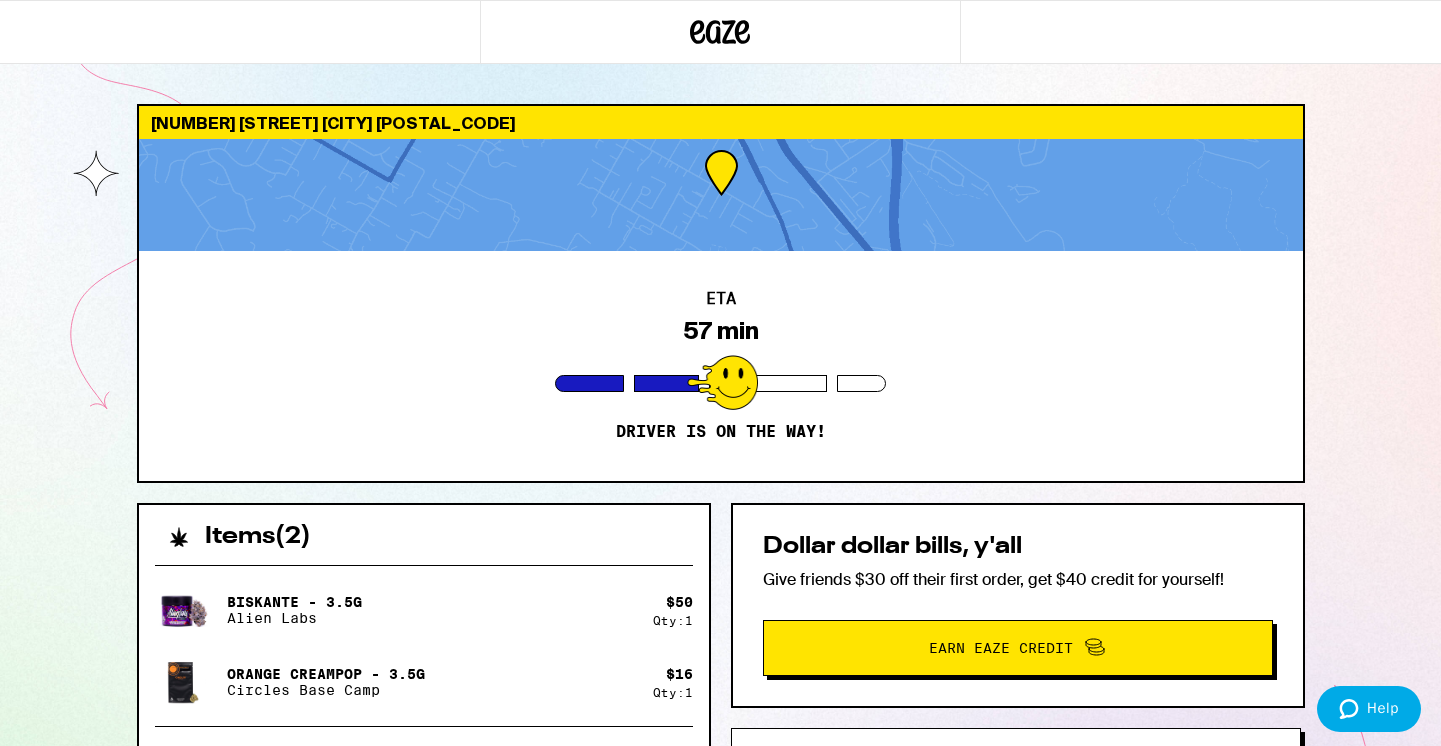 scroll, scrollTop: 0, scrollLeft: 0, axis: both 